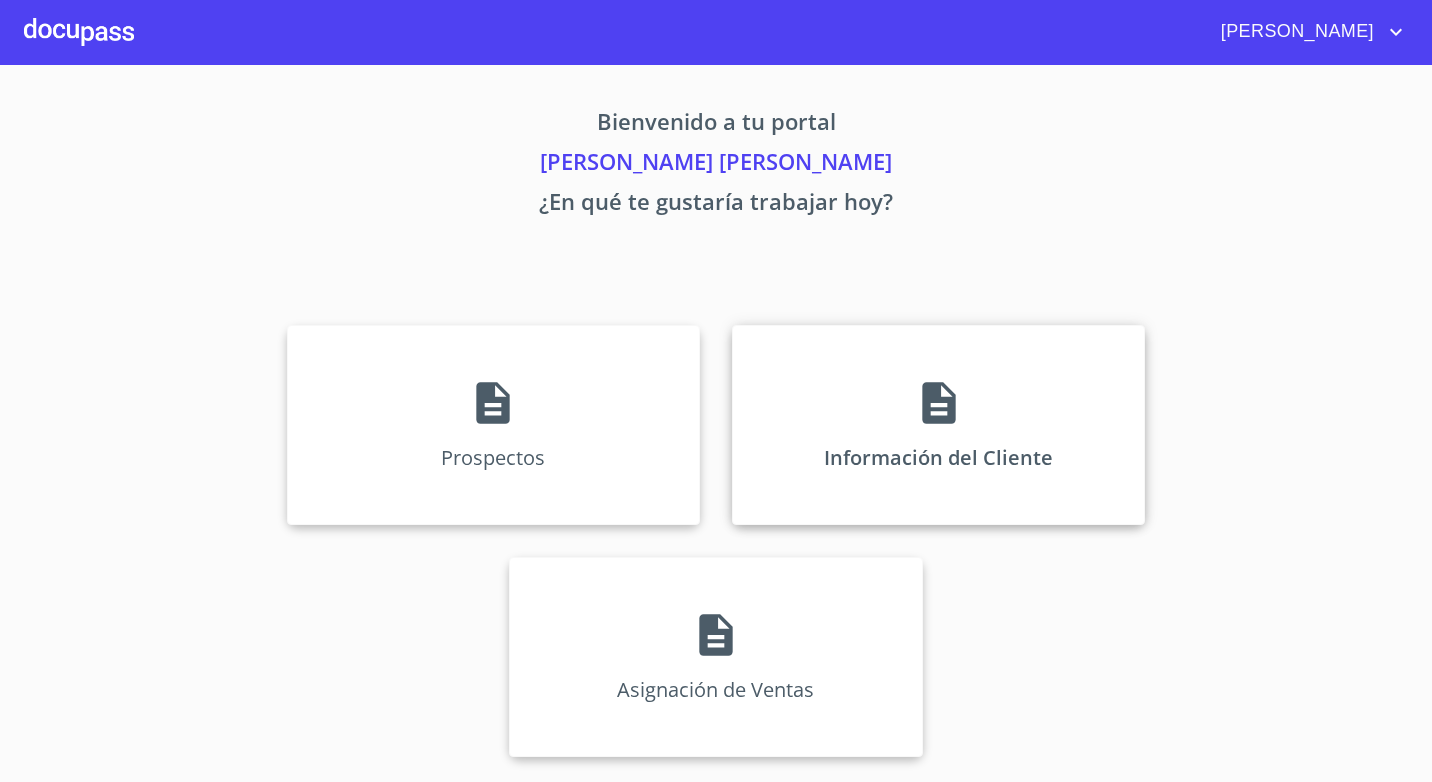 scroll, scrollTop: 0, scrollLeft: 0, axis: both 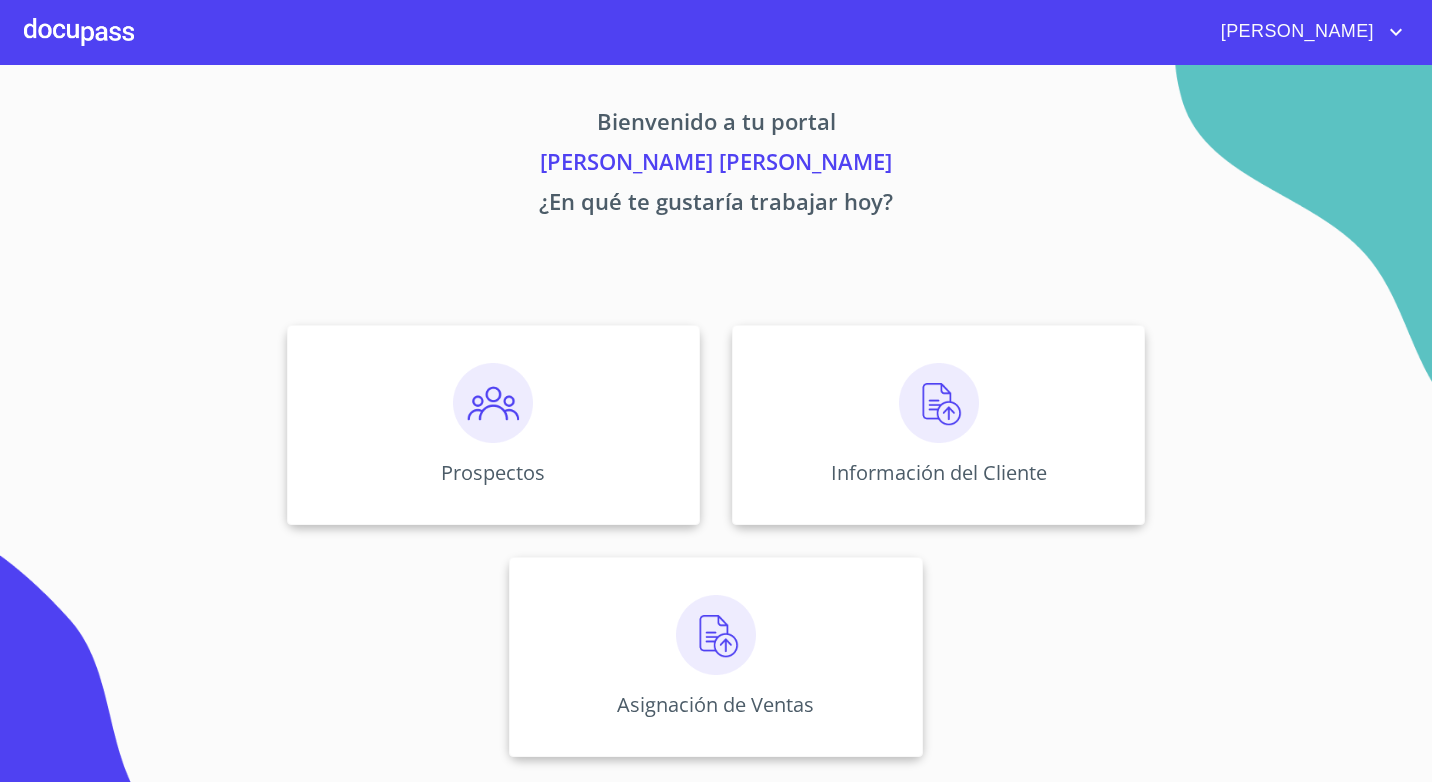 click on "Prospectos Información del Cliente Asignación de Ventas" at bounding box center [716, 541] 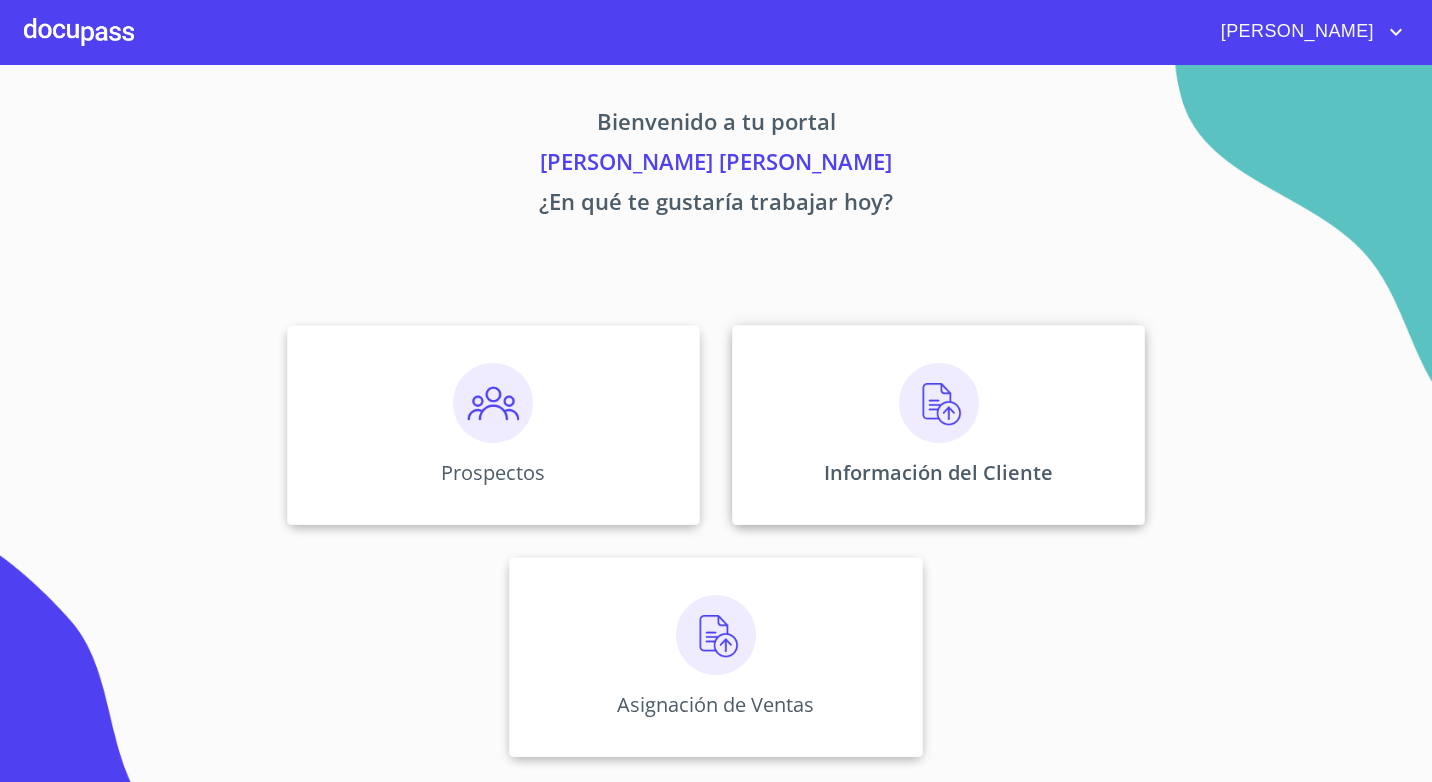 click on "Información del Cliente" at bounding box center [938, 472] 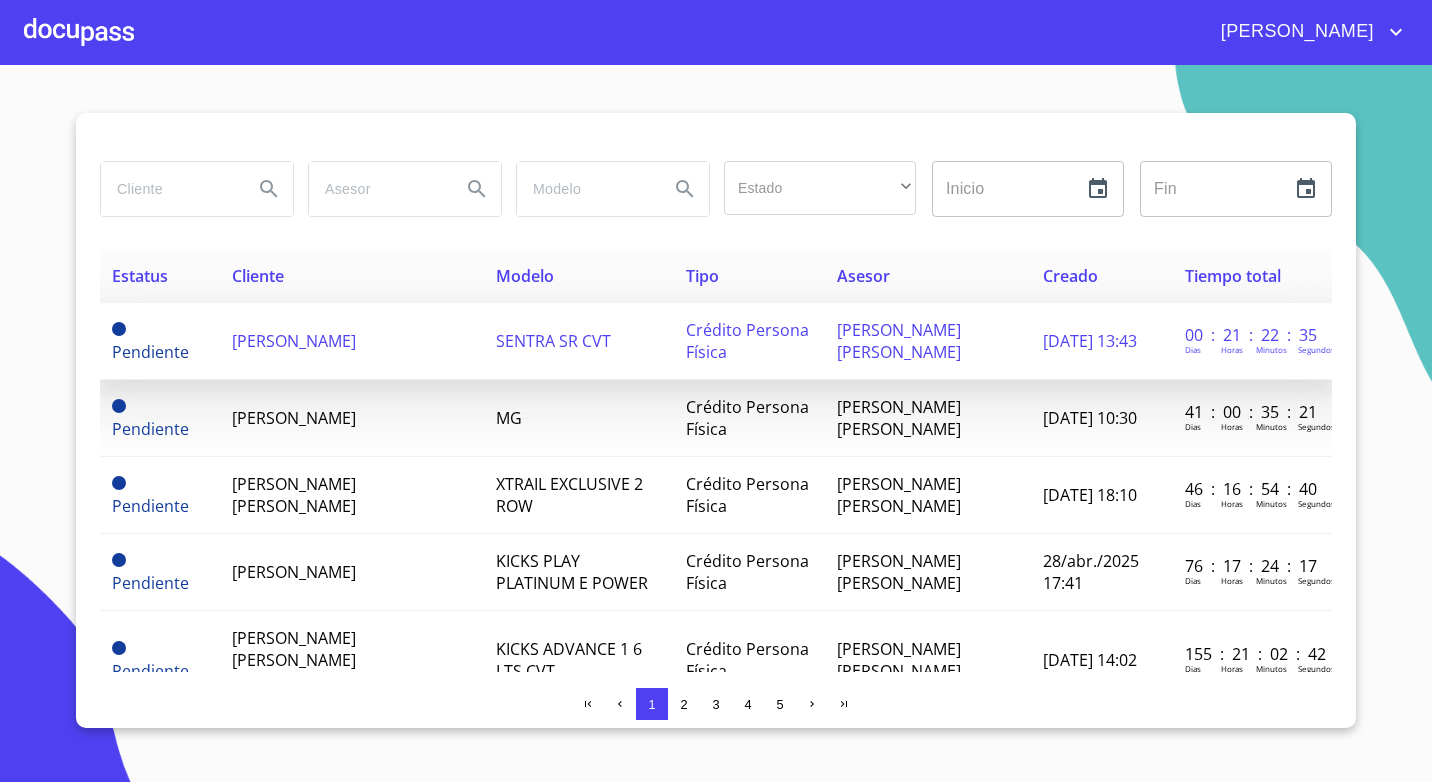 click on "[PERSON_NAME]" at bounding box center (352, 341) 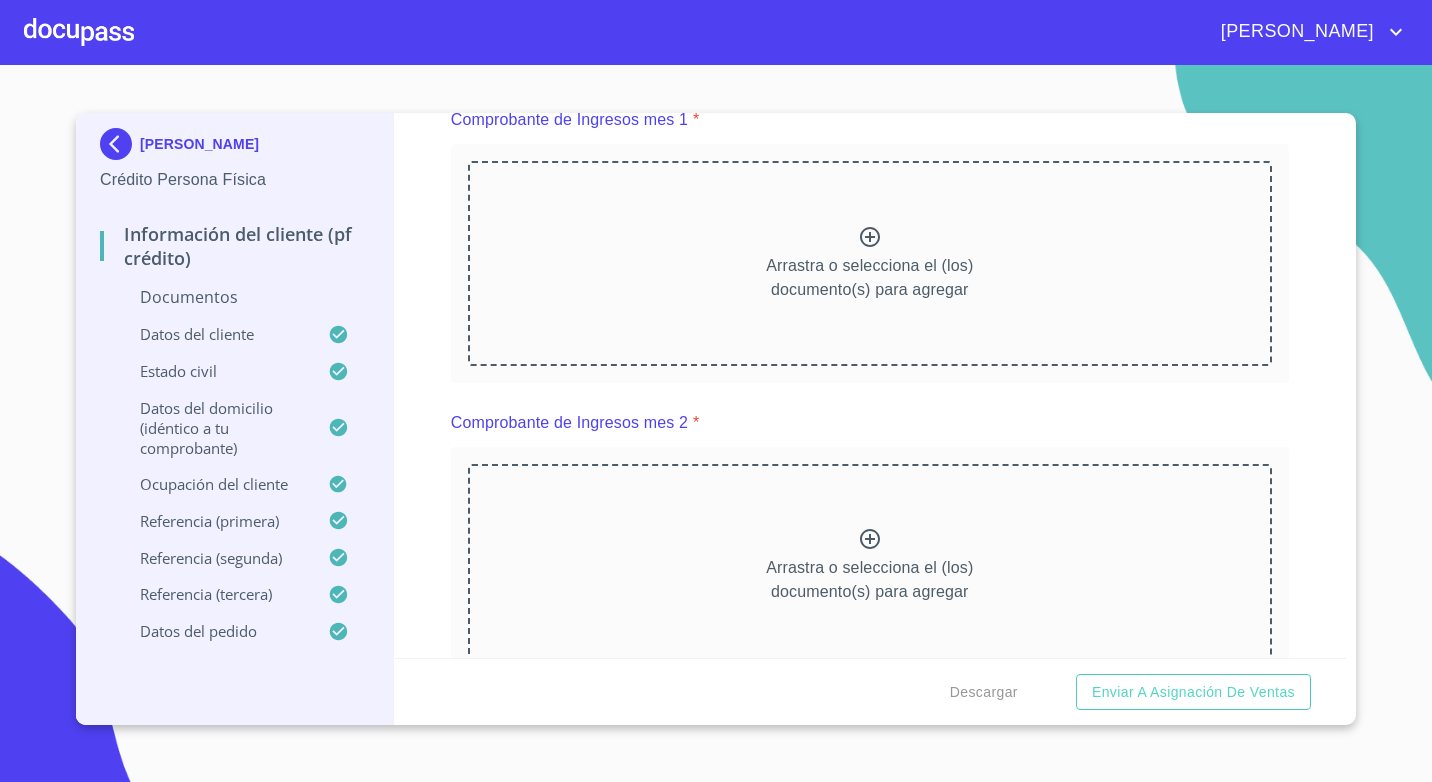 scroll, scrollTop: 1400, scrollLeft: 0, axis: vertical 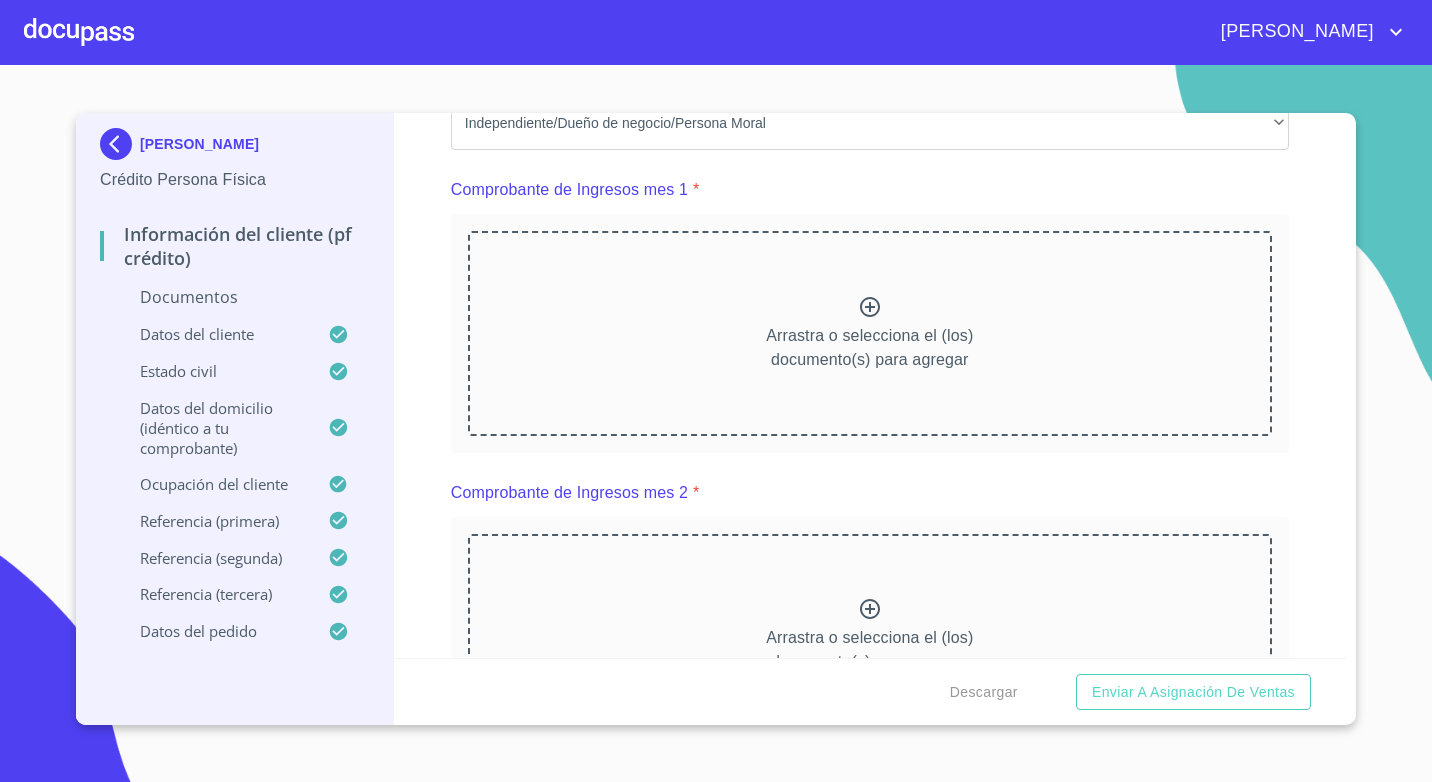 click on "Arrastra o selecciona el (los) documento(s) para agregar" at bounding box center (869, 348) 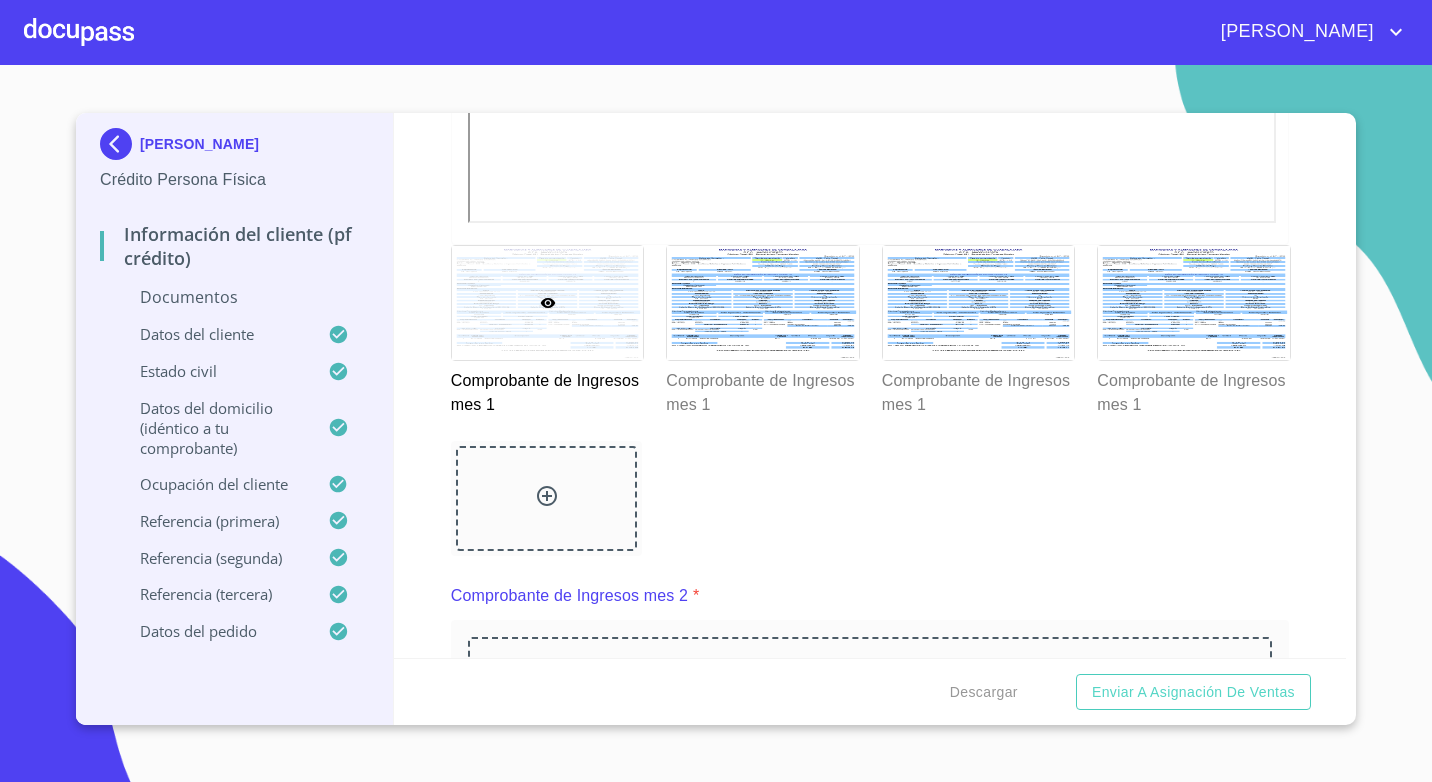 scroll, scrollTop: 2100, scrollLeft: 0, axis: vertical 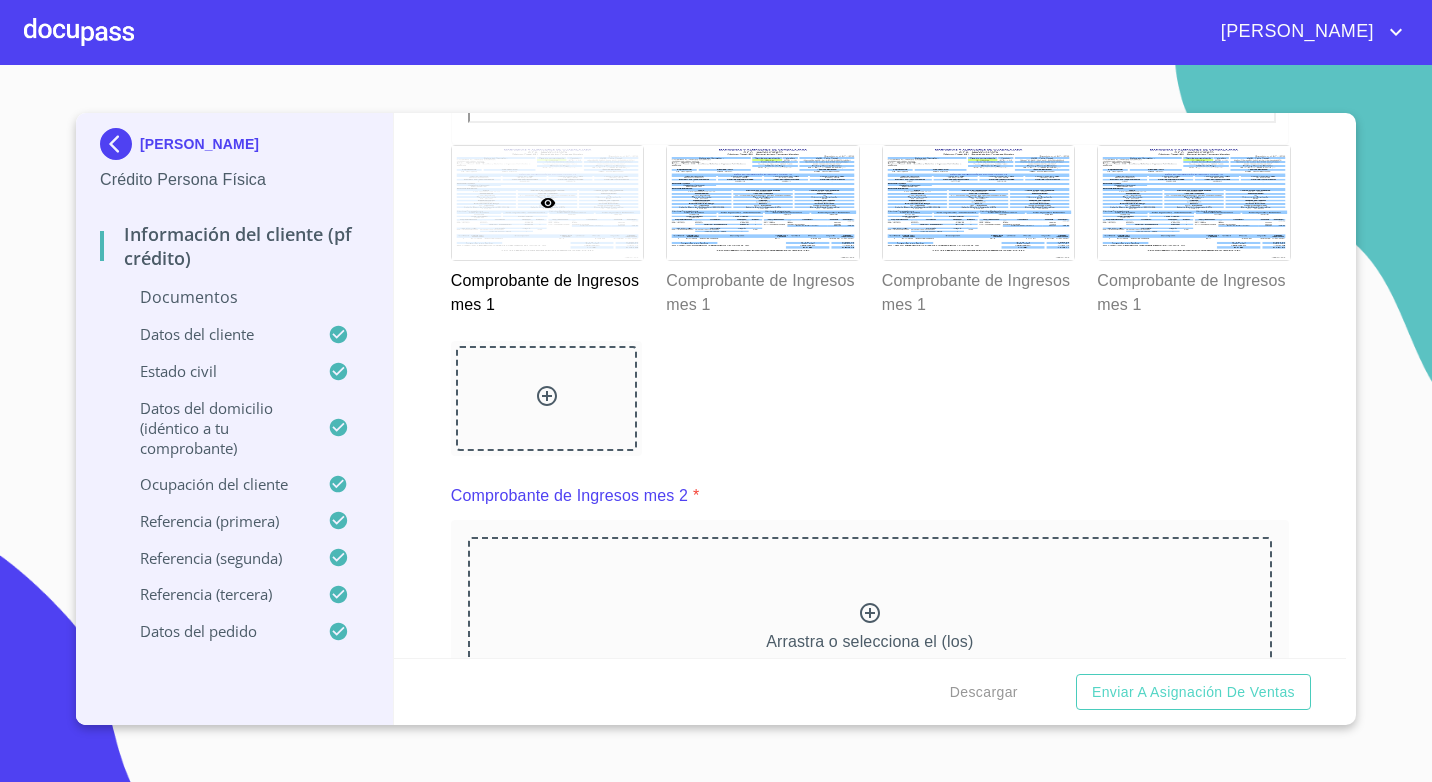 click 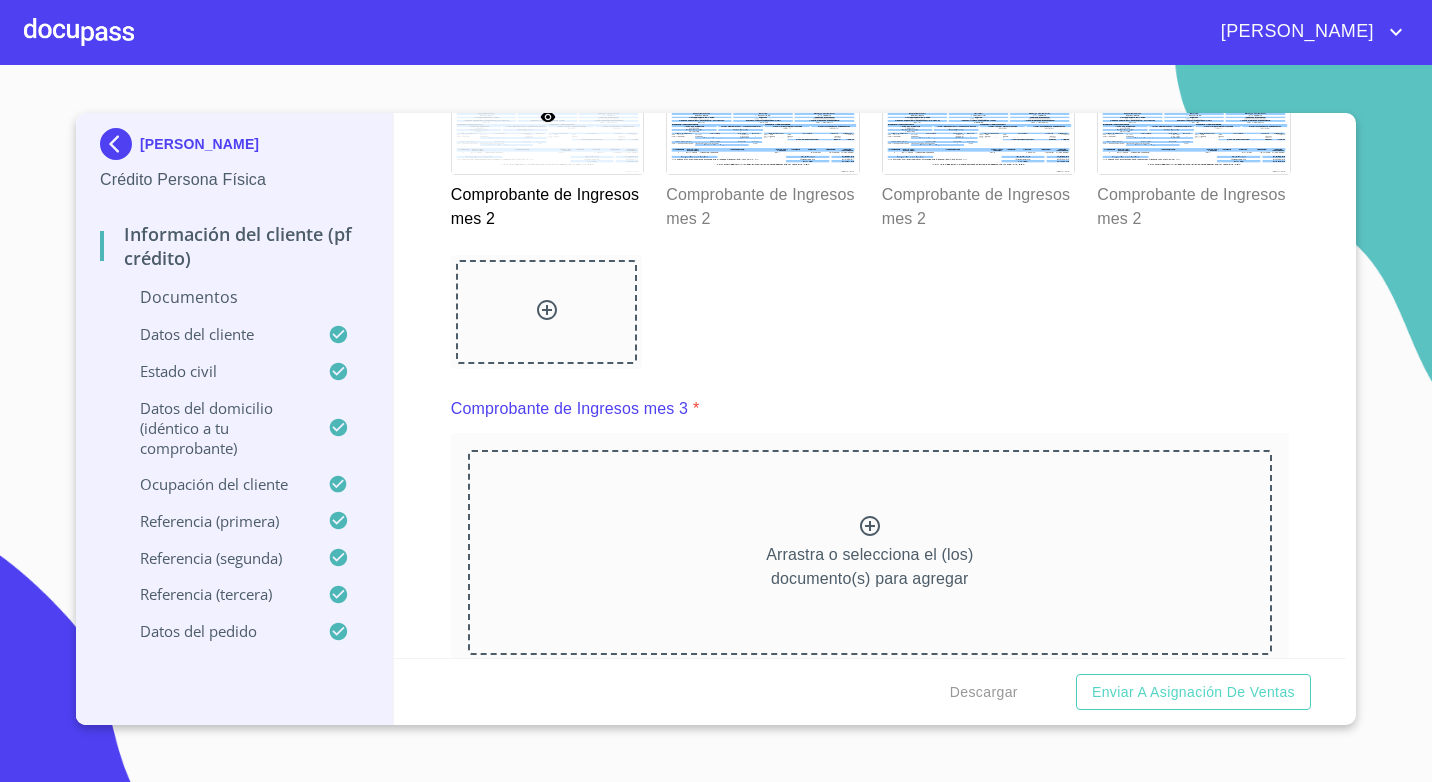 scroll, scrollTop: 3200, scrollLeft: 0, axis: vertical 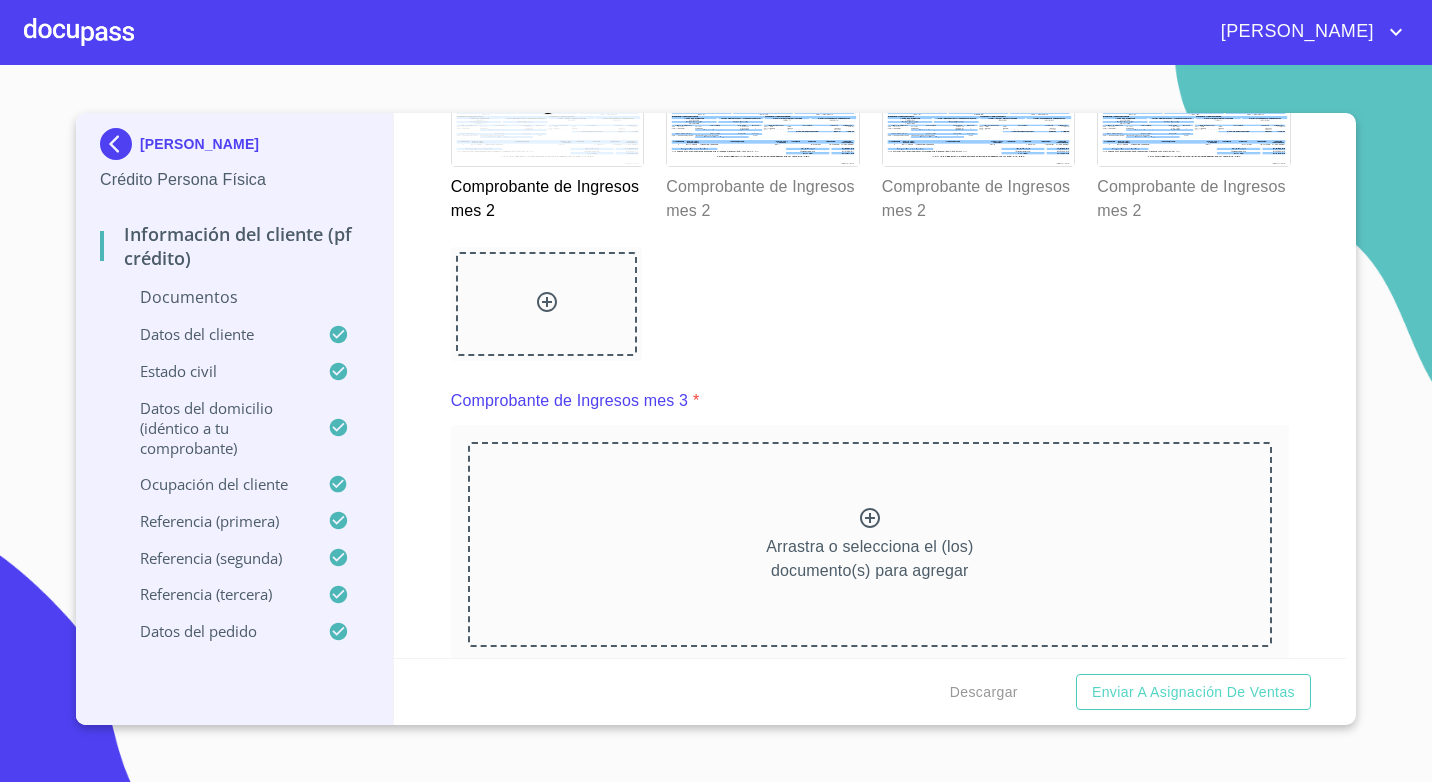 click 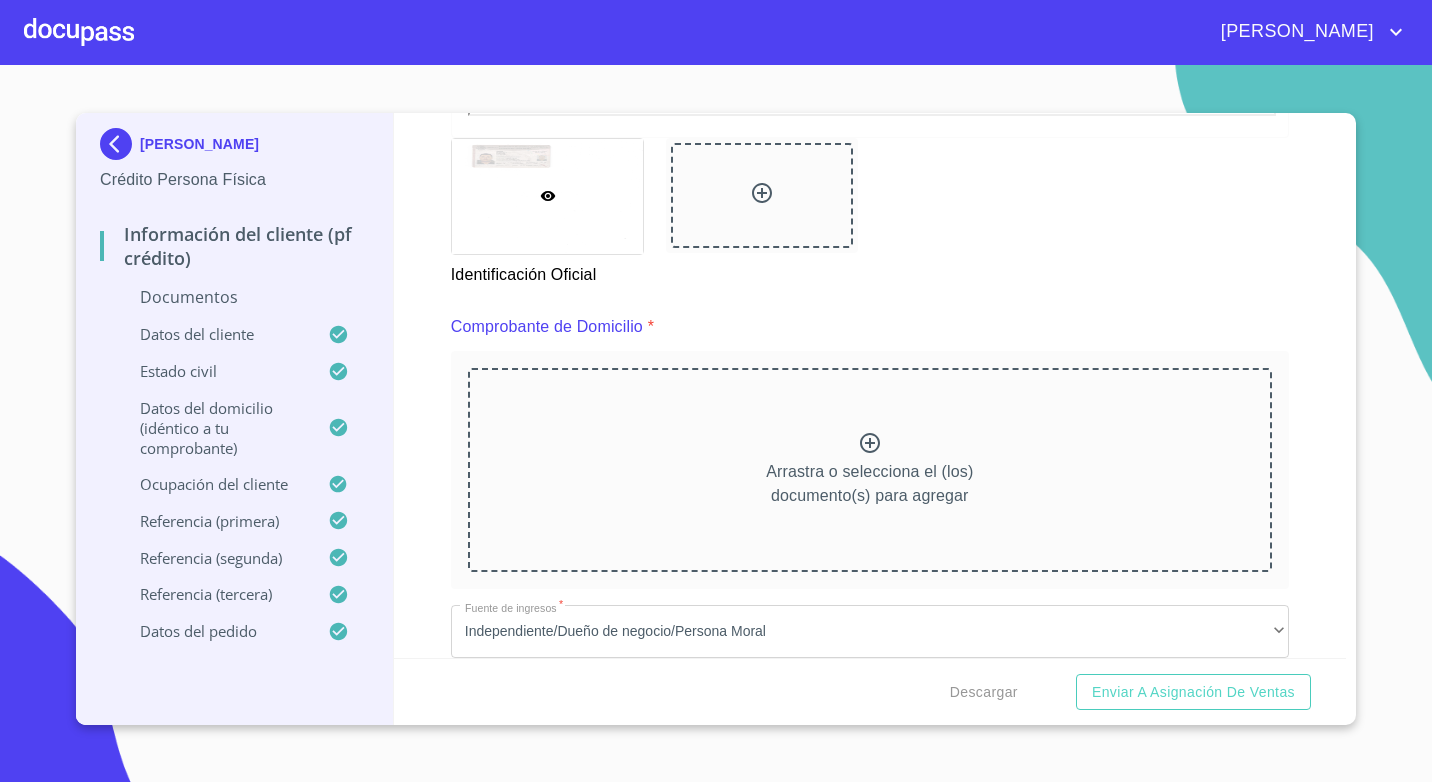 scroll, scrollTop: 900, scrollLeft: 0, axis: vertical 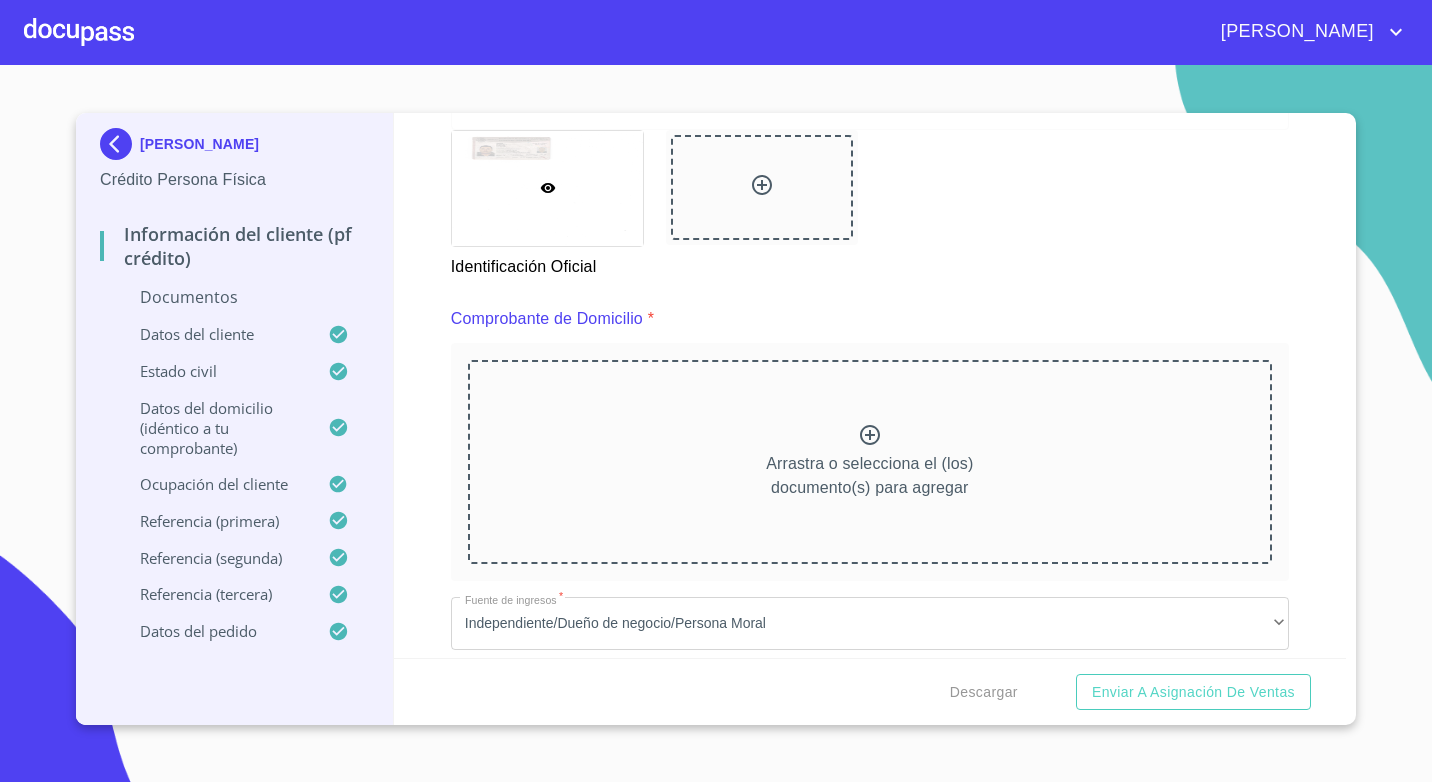 click on "Arrastra o selecciona el (los) documento(s) para agregar" at bounding box center [870, 462] 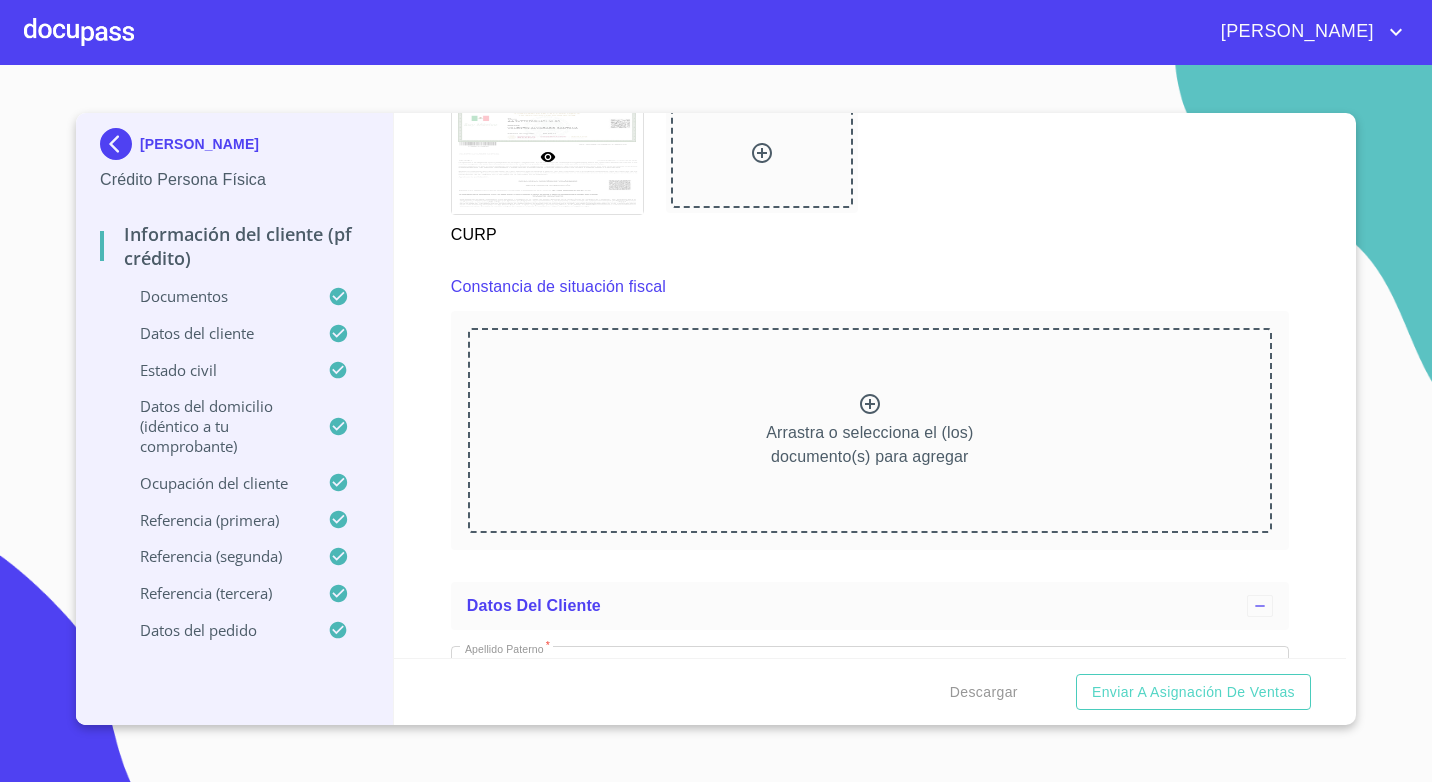 scroll, scrollTop: 5700, scrollLeft: 0, axis: vertical 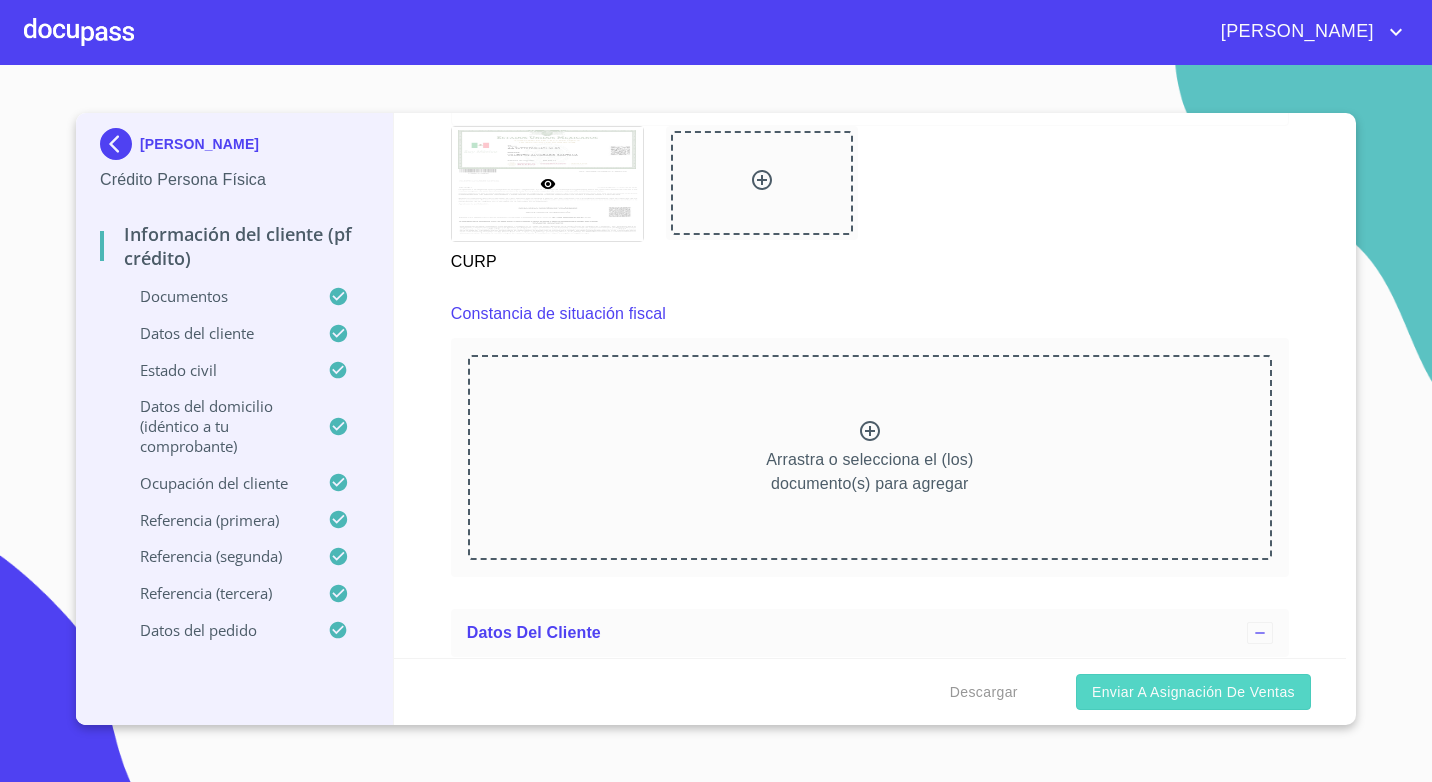 click on "Enviar a Asignación de Ventas" at bounding box center (1193, 692) 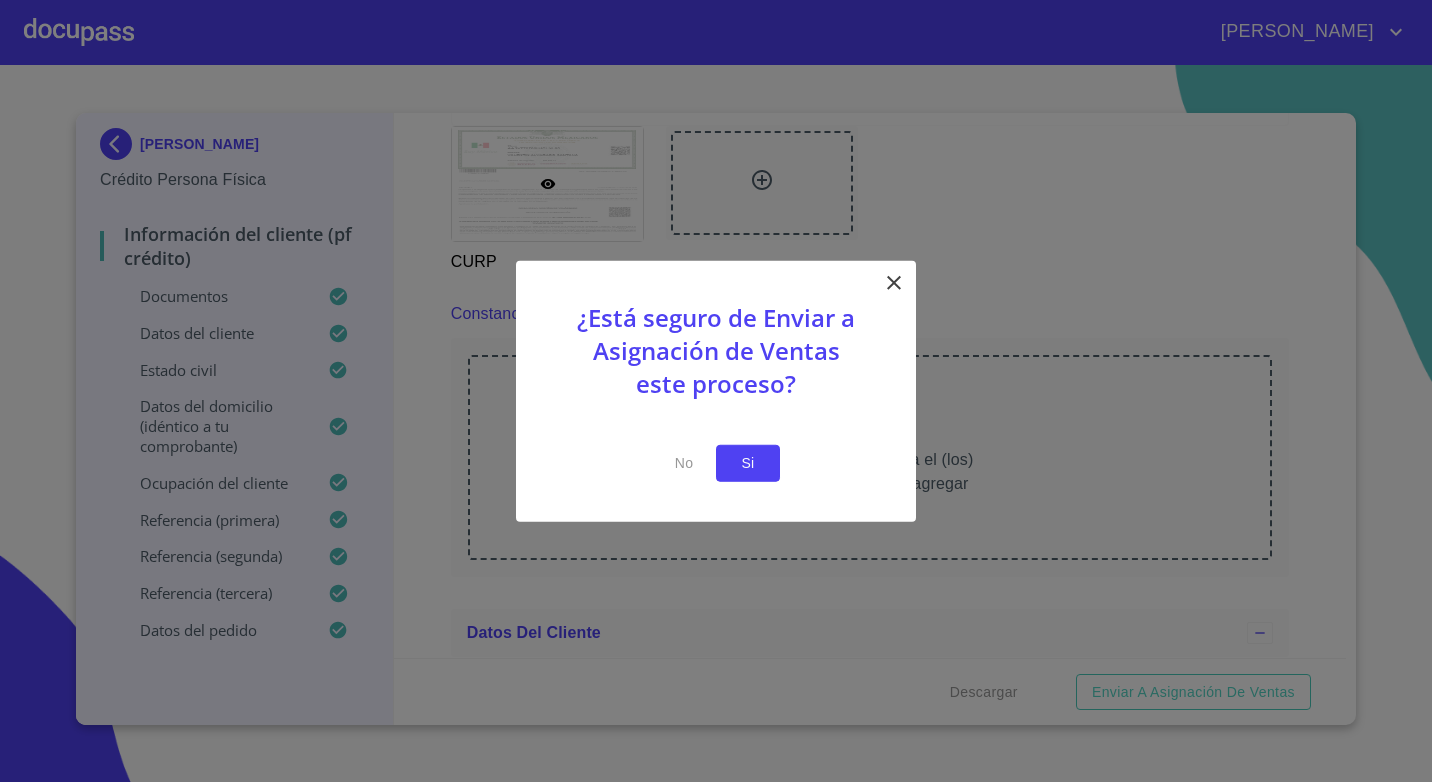 click on "Si" at bounding box center (748, 463) 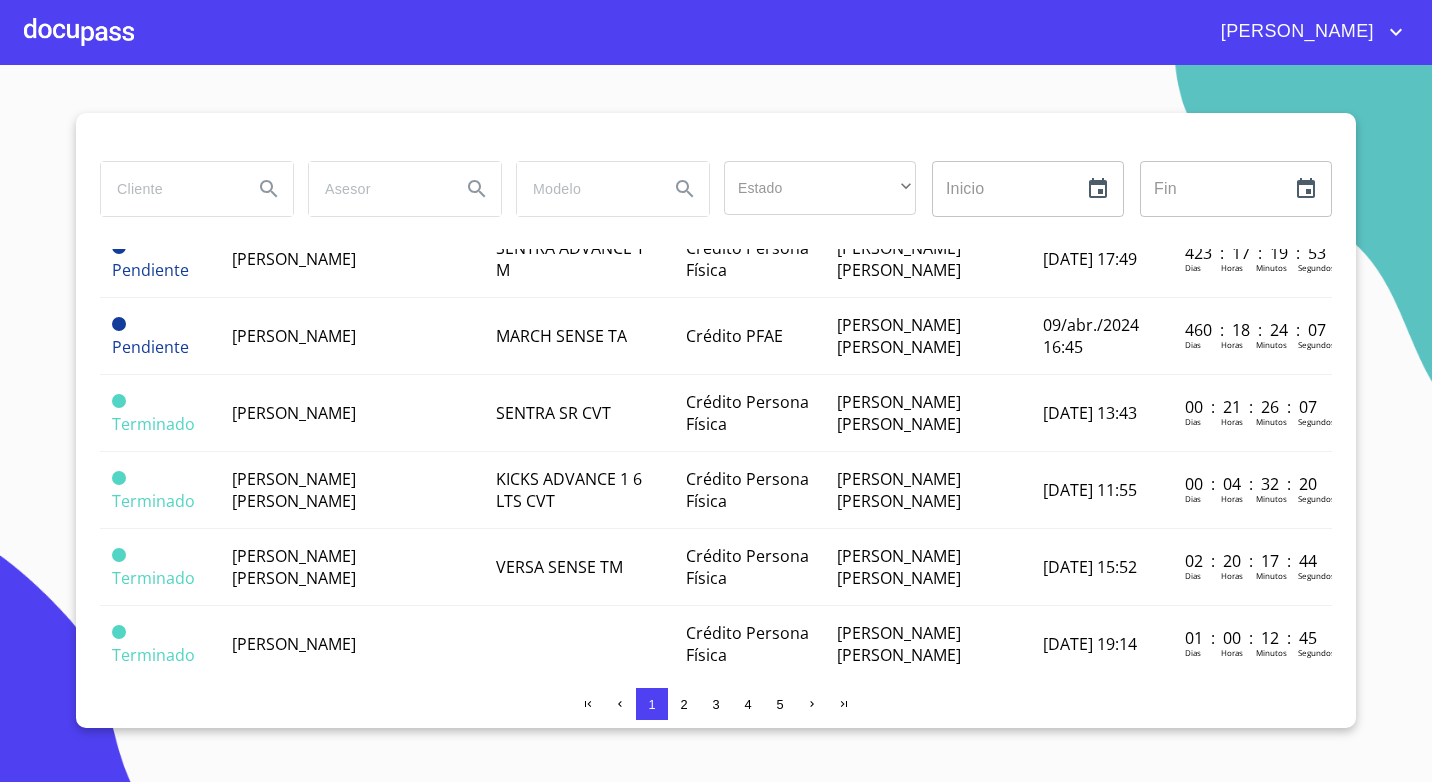 scroll, scrollTop: 900, scrollLeft: 0, axis: vertical 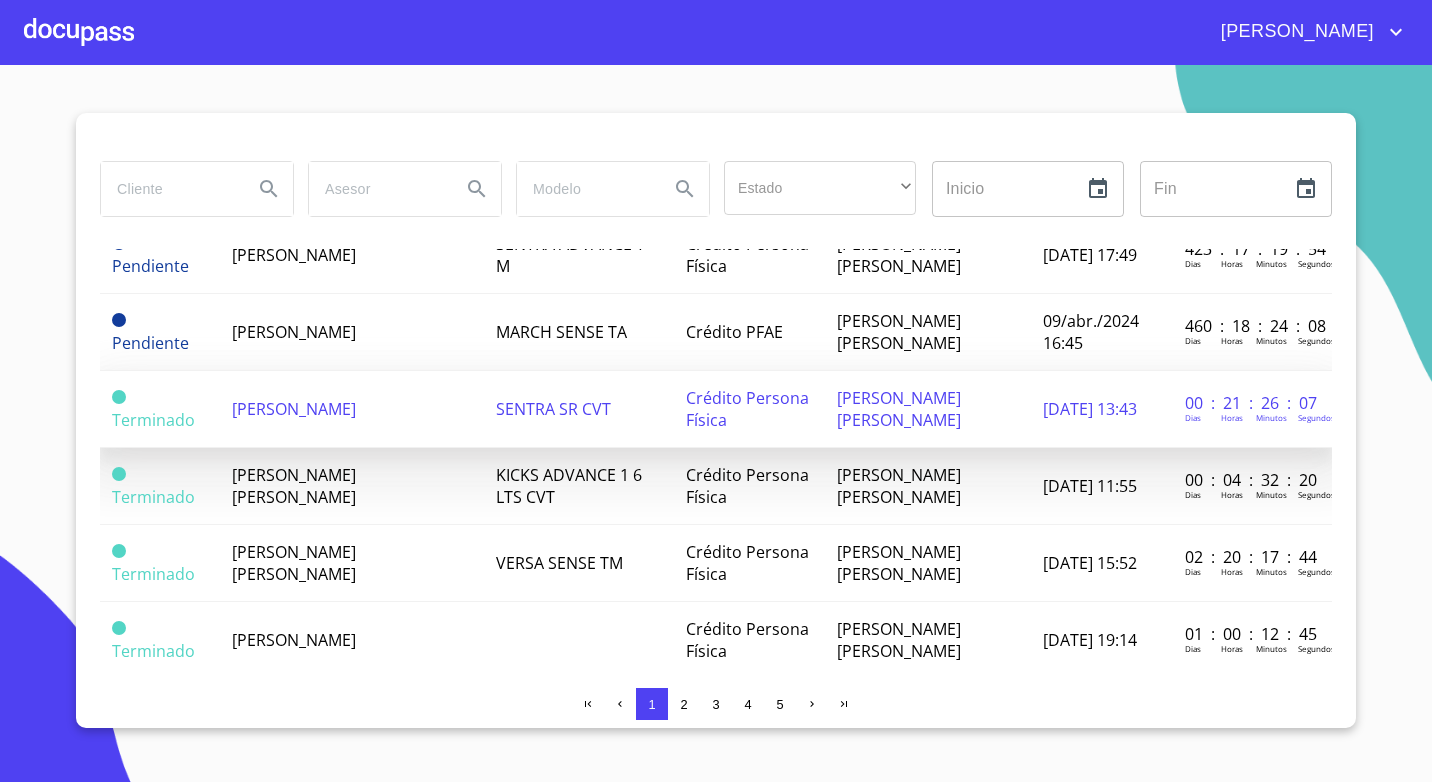 click on "[PERSON_NAME]" at bounding box center [294, 409] 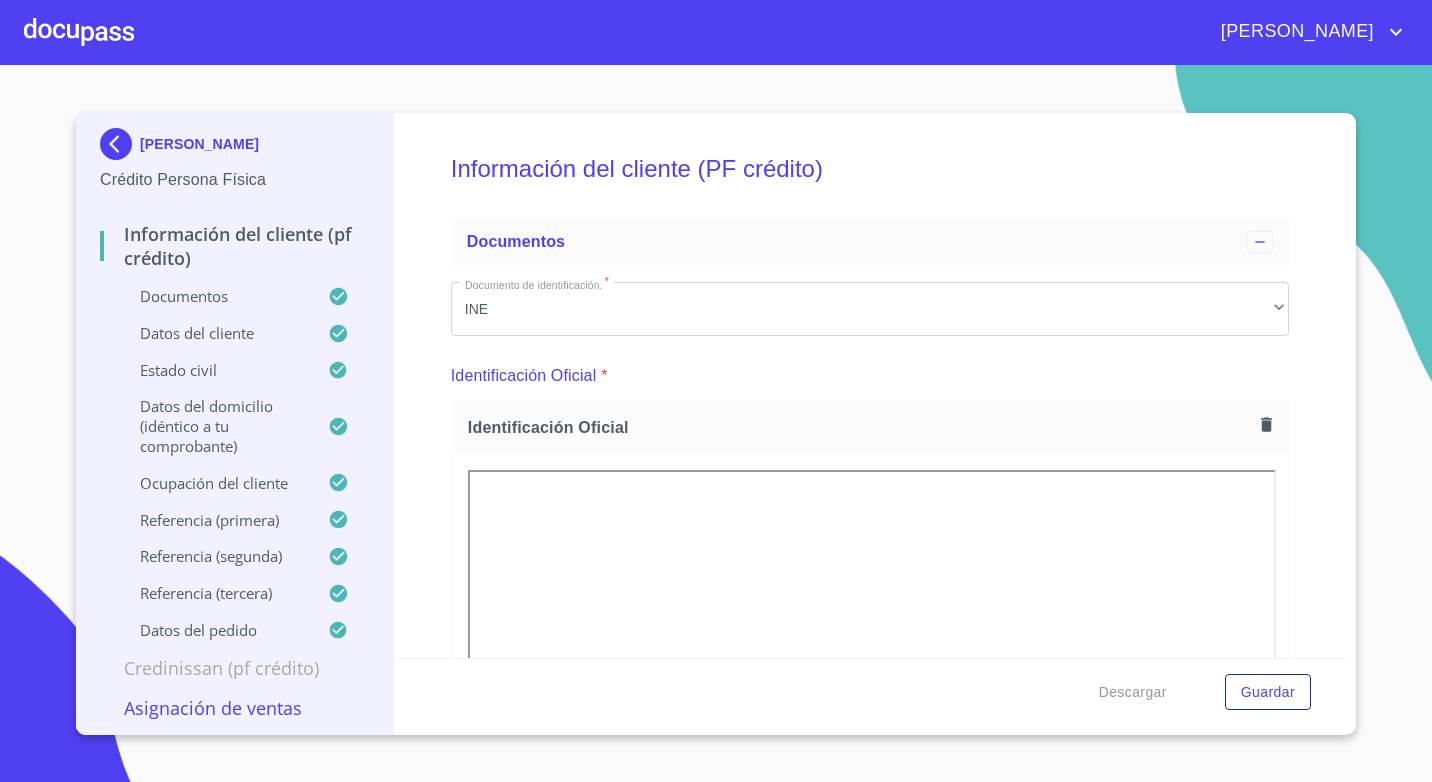 scroll, scrollTop: 0, scrollLeft: 0, axis: both 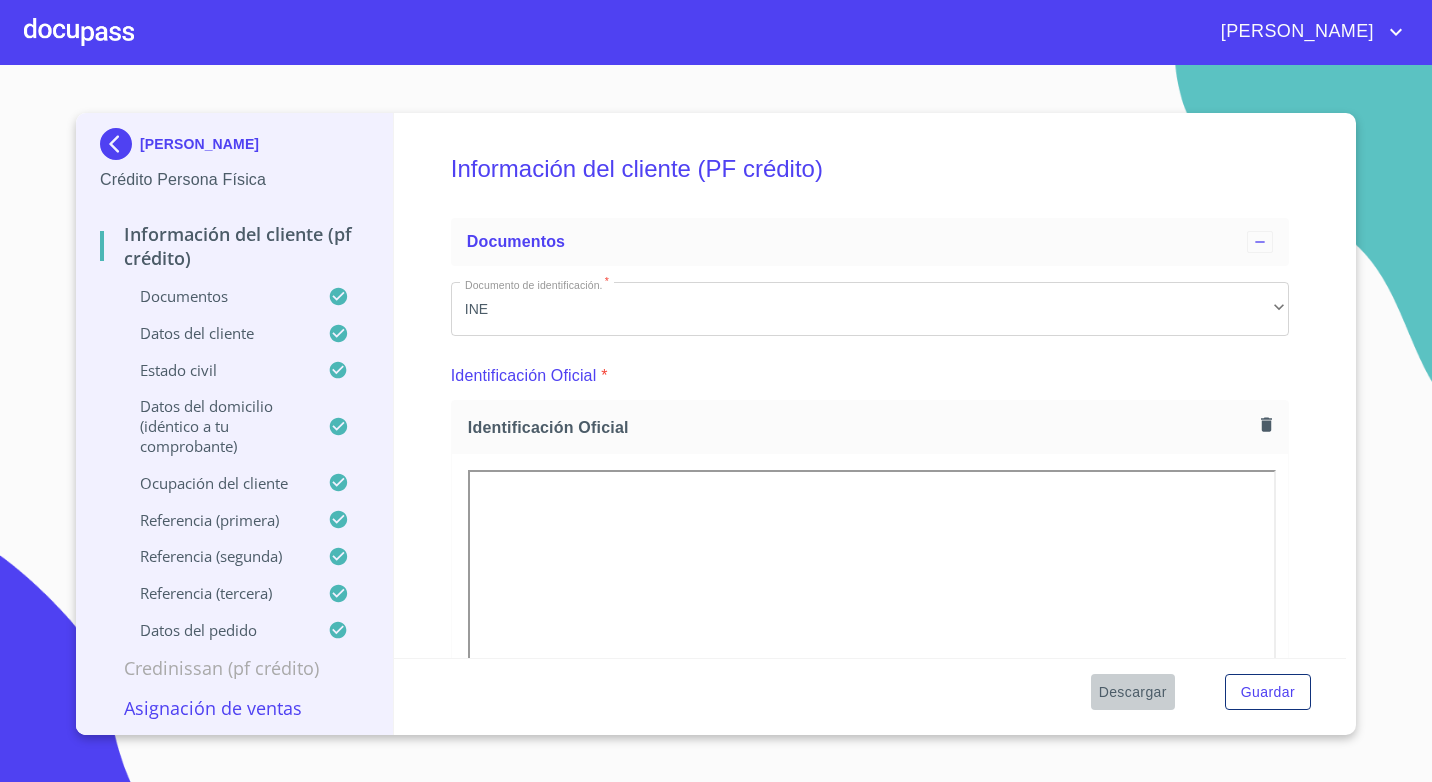 click on "Descargar" at bounding box center (1133, 692) 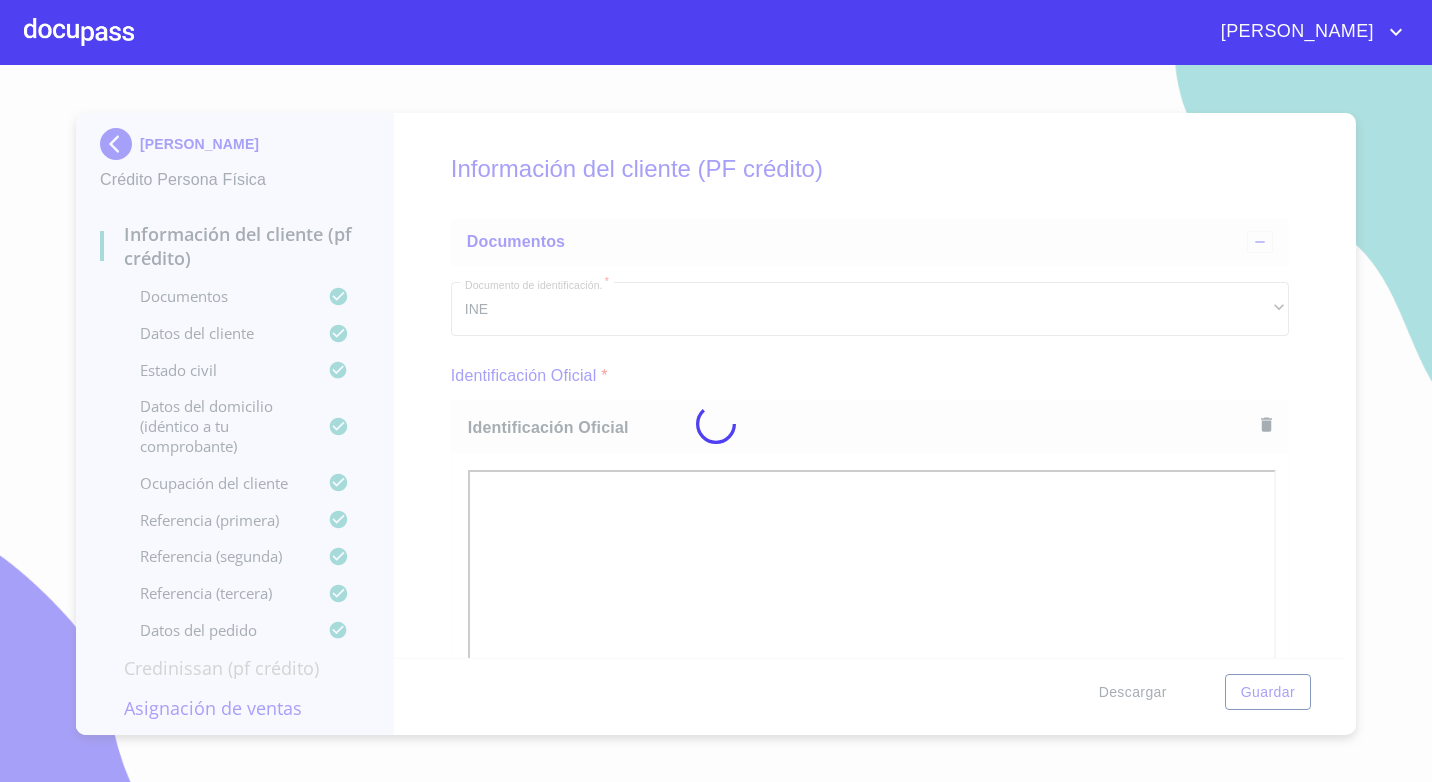 scroll, scrollTop: 0, scrollLeft: 0, axis: both 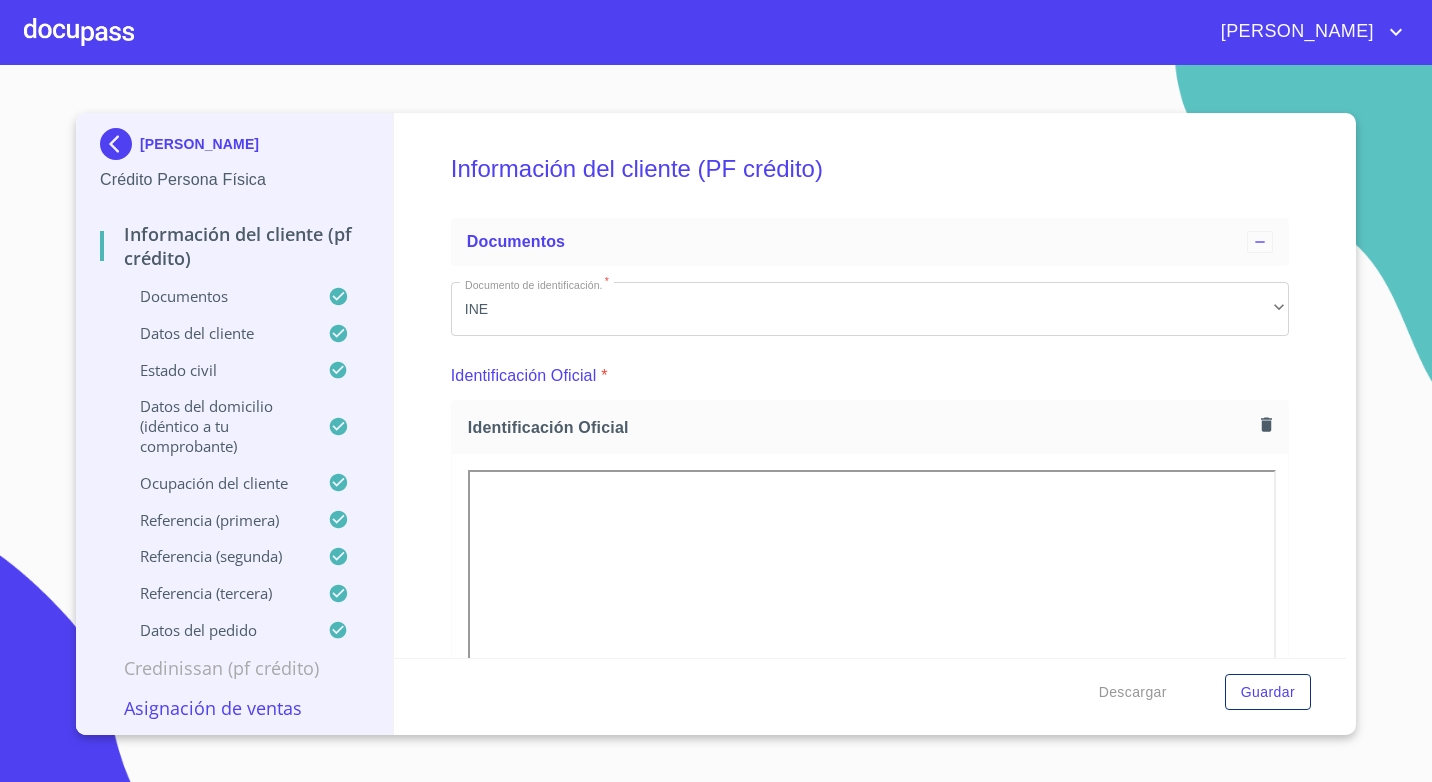 click on "[PERSON_NAME] Crédito Persona Física Información del cliente (PF crédito) Documentos Datos del cliente Estado Civil Datos del domicilio (idéntico a tu comprobante) Ocupación del Cliente Referencia (primera) Referencia (segunda) Referencia (tercera) Datos del pedido Credinissan (PF crédito) Asignación de Ventas Información del cliente (PF crédito)   Documentos Documento de identificación.   * INE ​ Identificación Oficial * Identificación Oficial Identificación Oficial Comprobante de Domicilio * Comprobante de Domicilio Comprobante de [PERSON_NAME] de ingresos   * Independiente/Dueño de negocio/Persona Moral ​ Comprobante de Ingresos mes 1 * Comprobante de Ingresos mes 1 Comprobante de Ingresos mes 1 Comprobante de Ingresos mes 1 Comprobante de Ingresos mes 1 Comprobante de Ingresos mes 1 Comprobante de Ingresos mes 2 * Comprobante de Ingresos mes 2 Comprobante de Ingresos mes 2 Comprobante de Ingresos mes 2 Comprobante de Ingresos mes 2 Comprobante de Ingresos mes 2 * CURP" at bounding box center (716, 423) 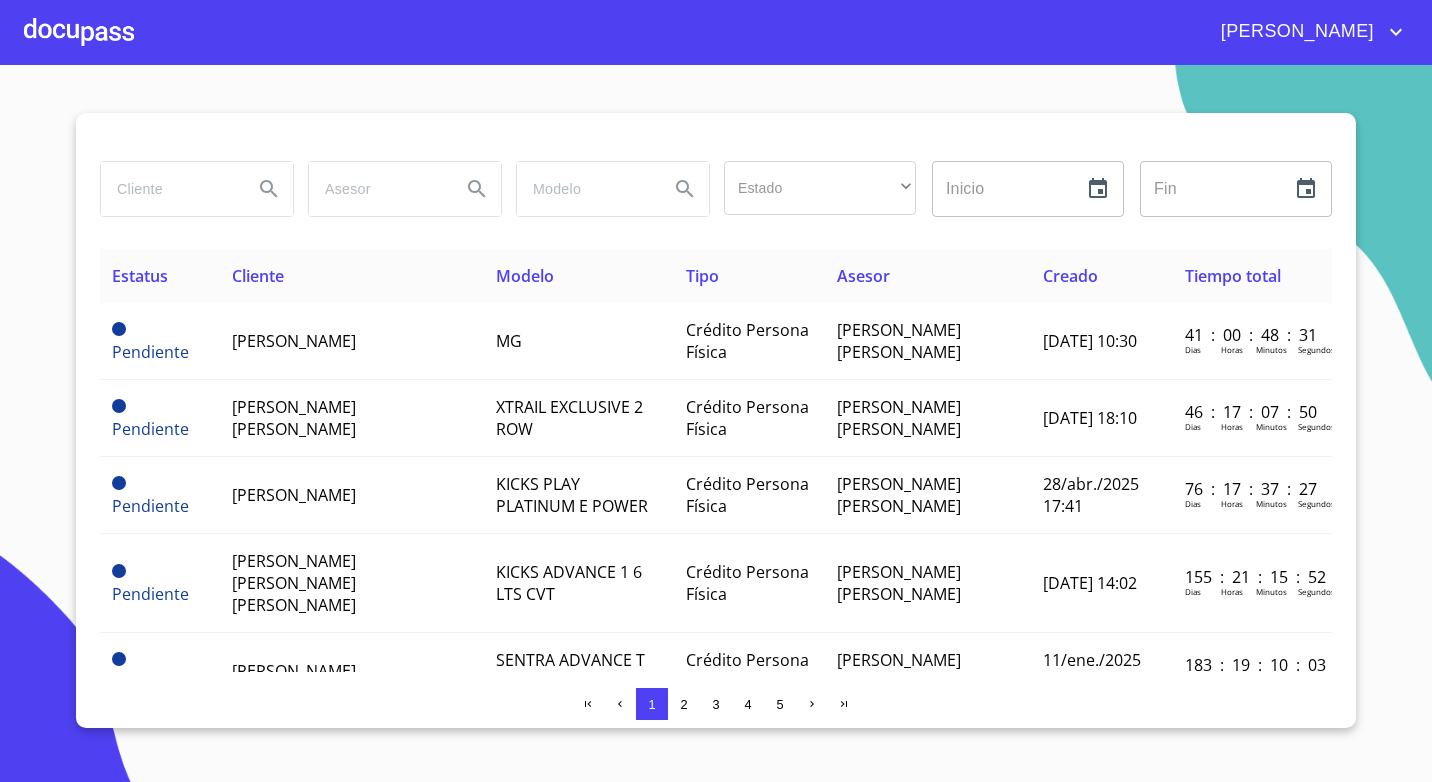 click at bounding box center [79, 32] 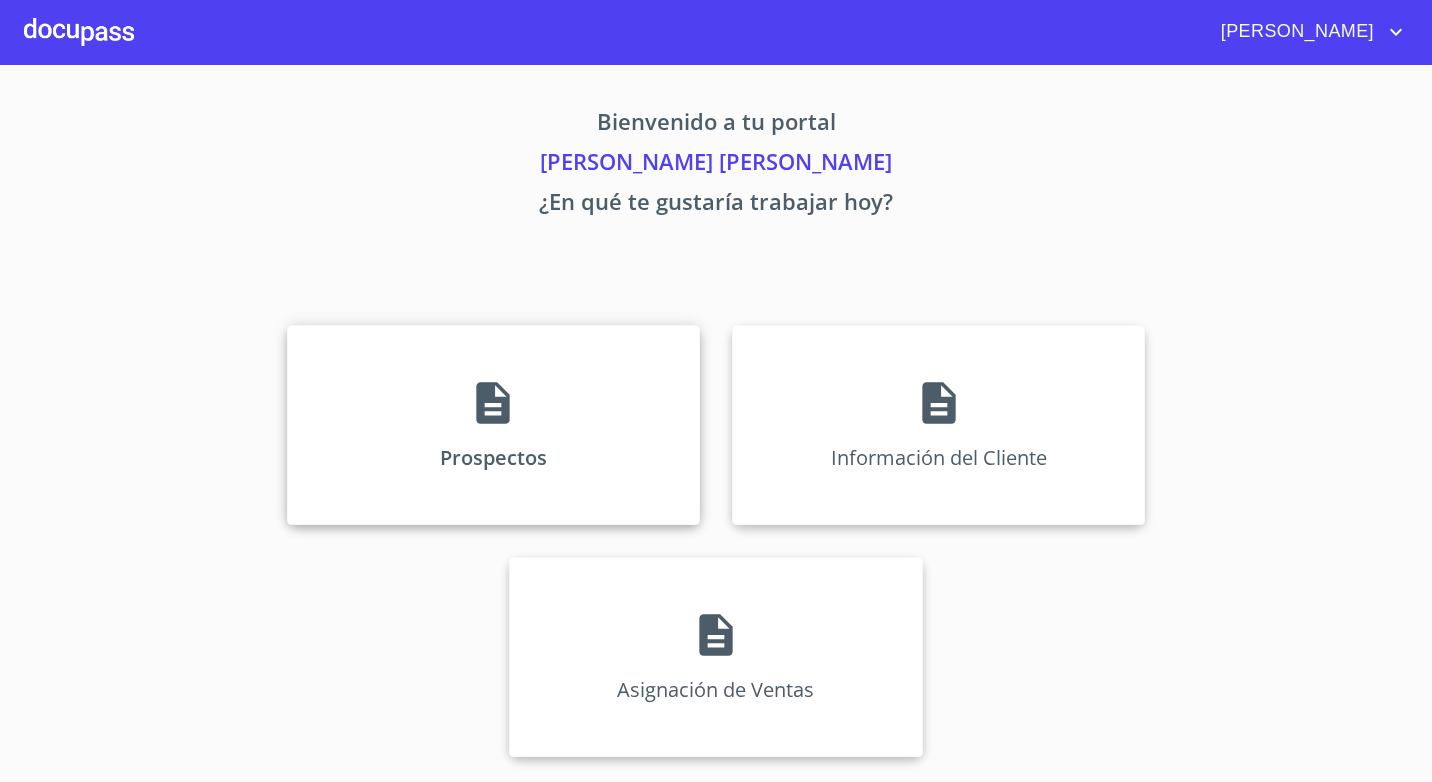 click on "Prospectos" at bounding box center (493, 425) 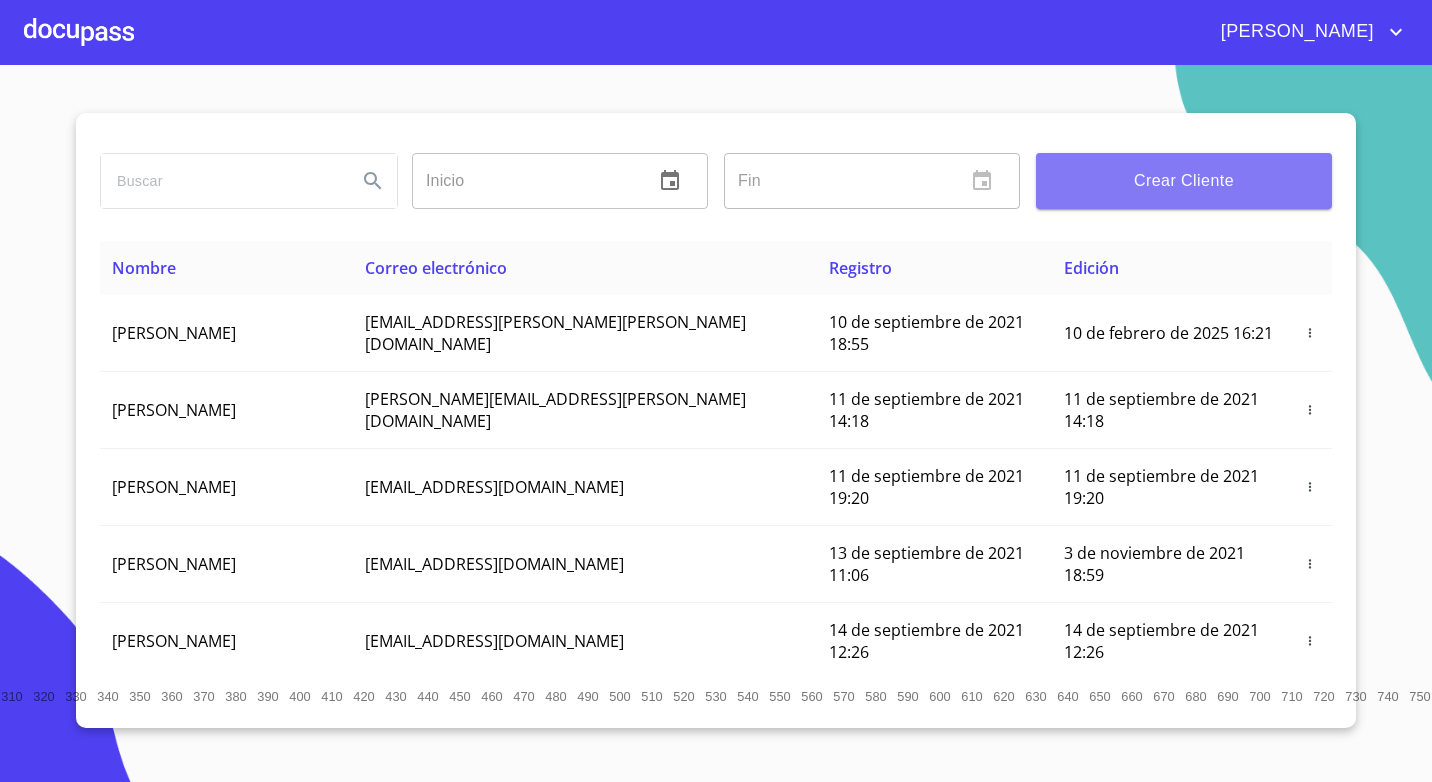 click on "Crear Cliente" at bounding box center [1184, 181] 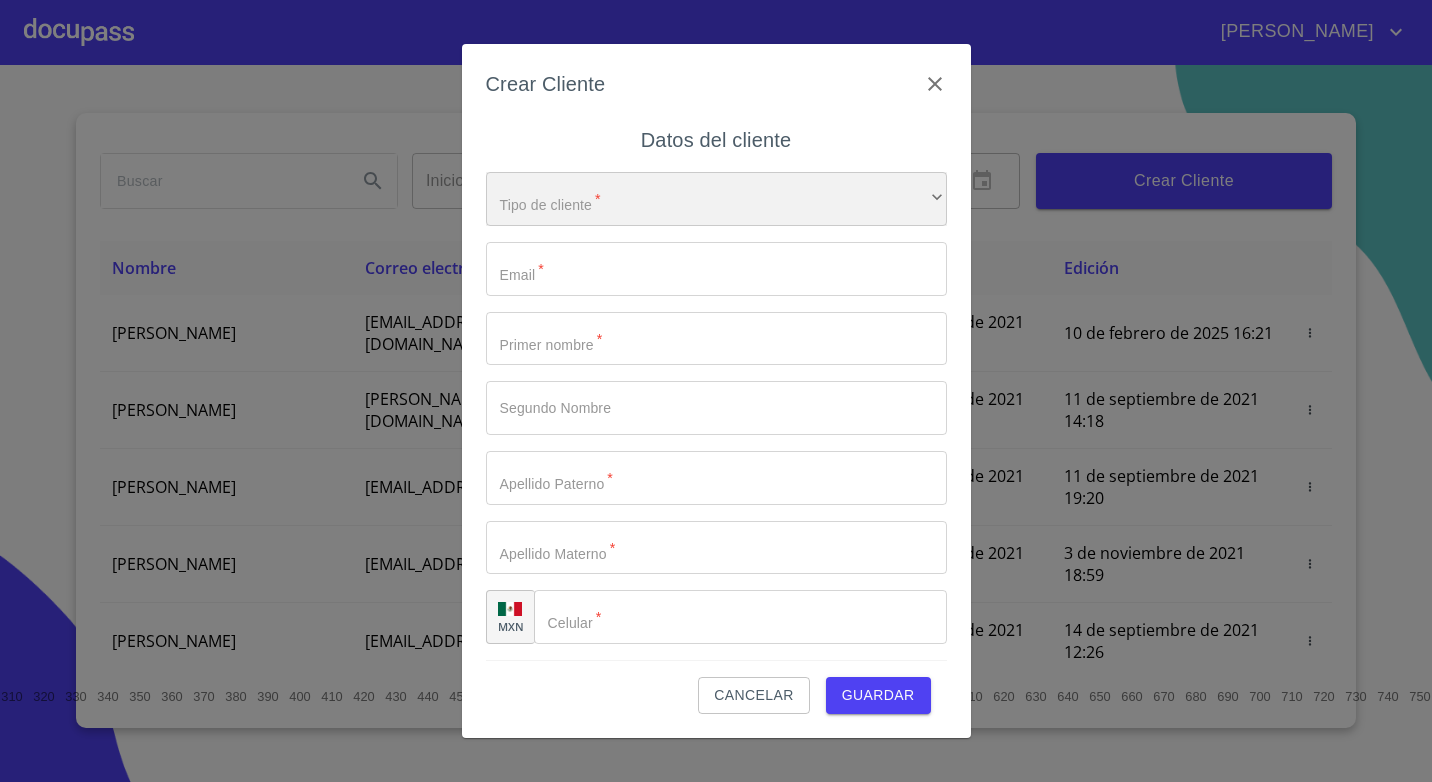 click on "​" at bounding box center (716, 199) 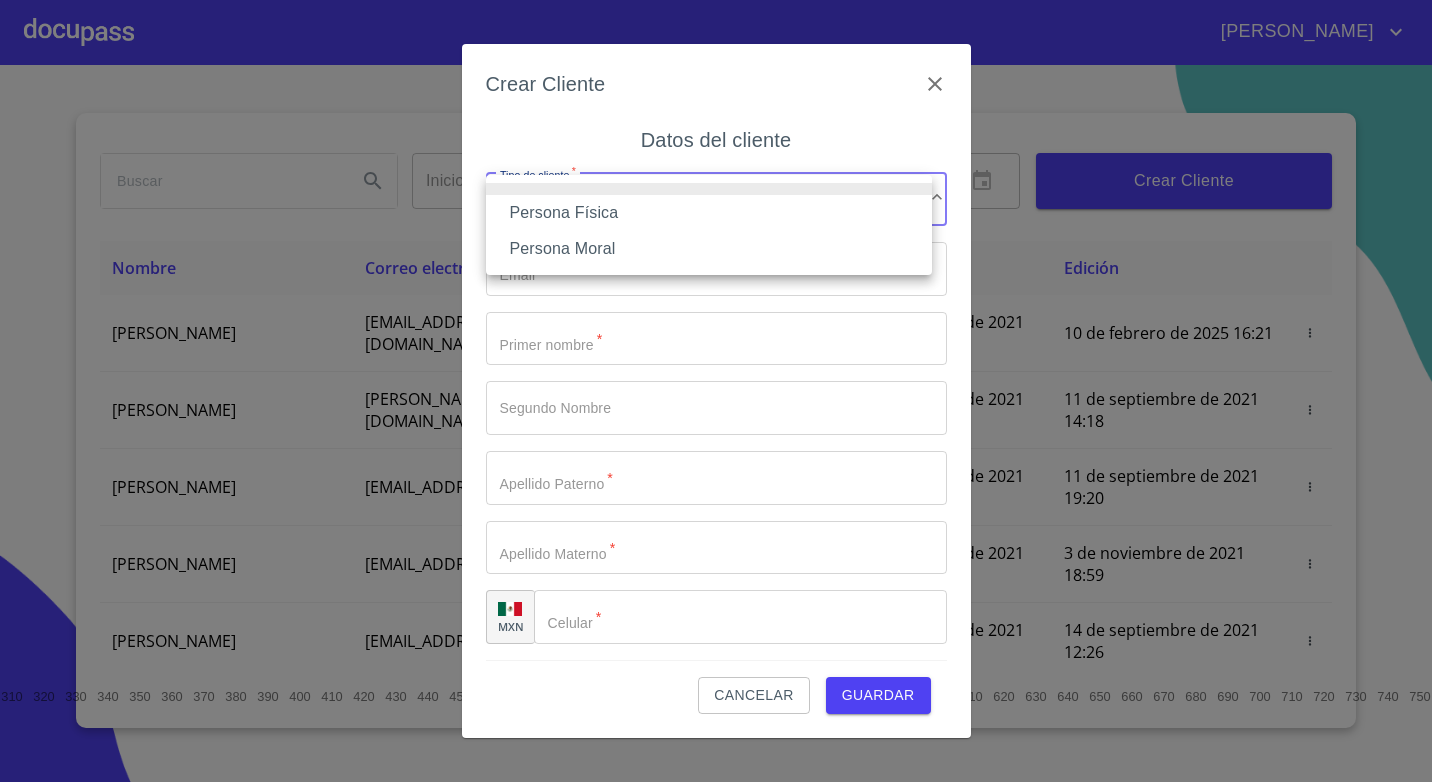 click on "Persona Física" at bounding box center [709, 213] 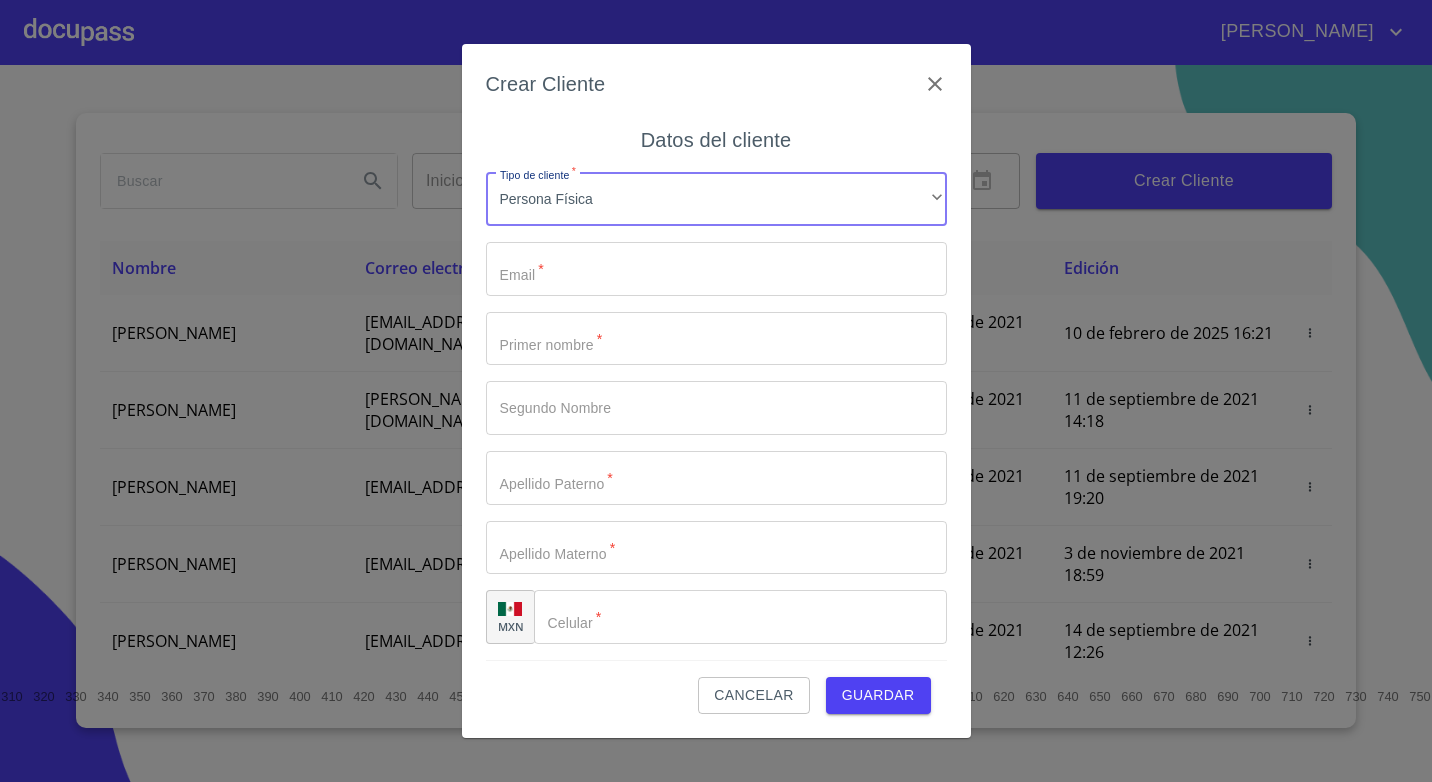 click on "Tipo de cliente   *" at bounding box center [716, 269] 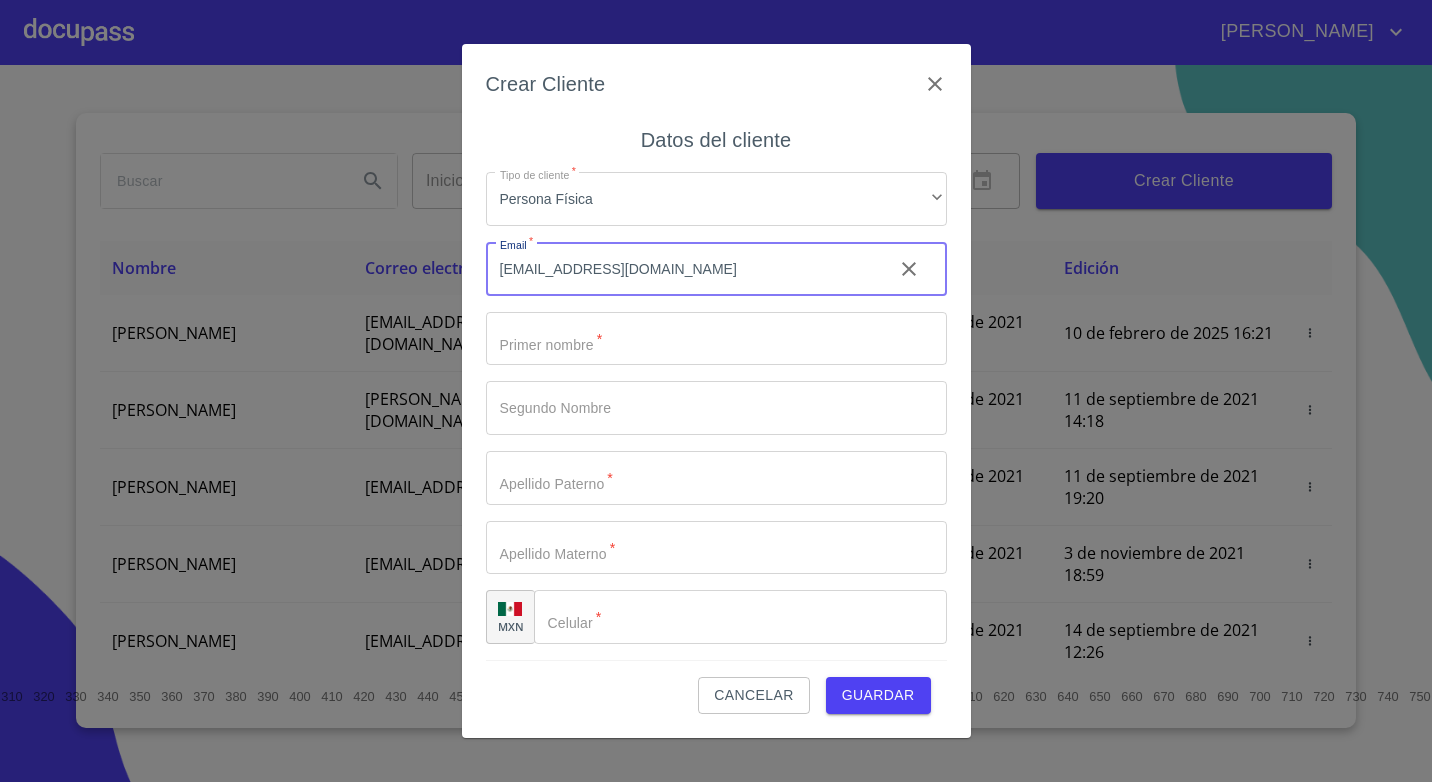 type on "[EMAIL_ADDRESS][DOMAIN_NAME]" 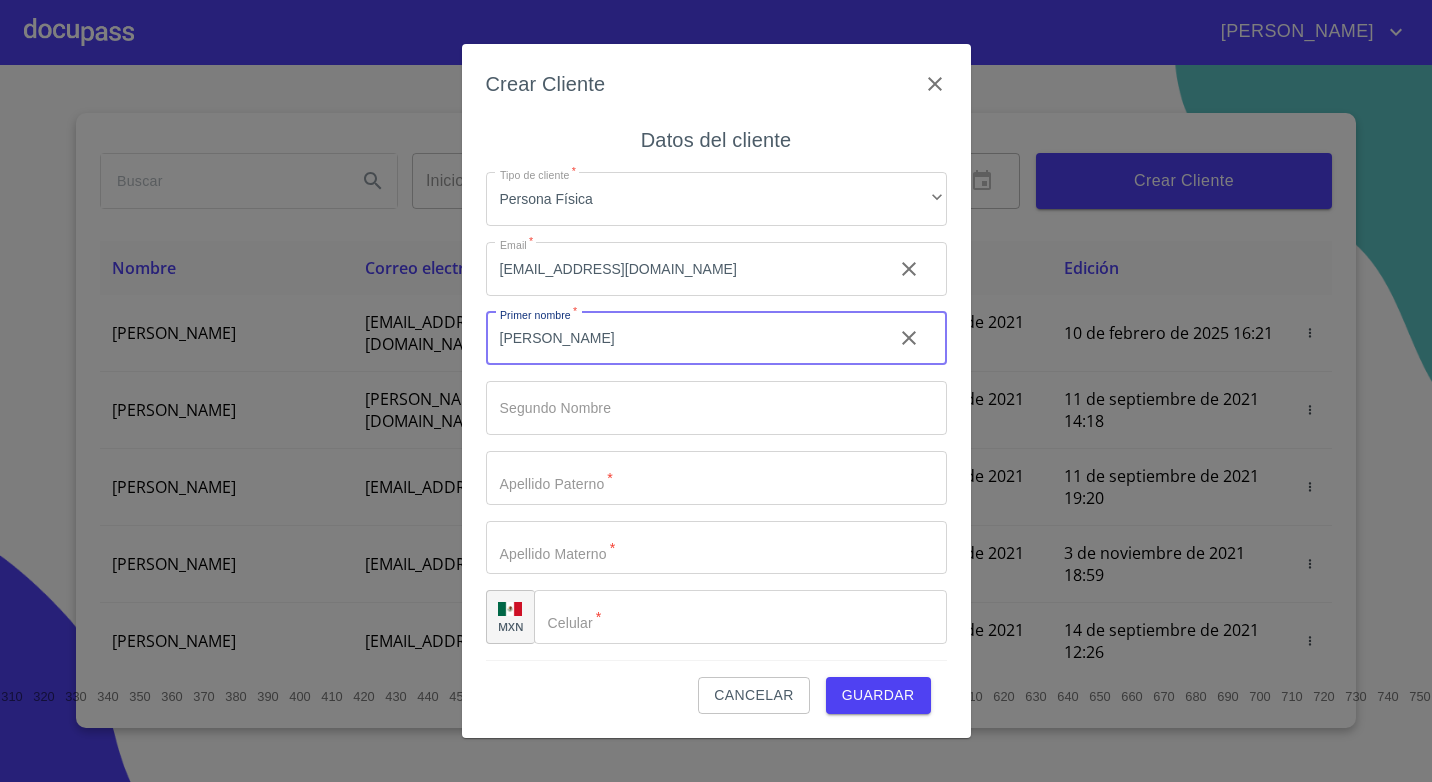 type on "[PERSON_NAME]" 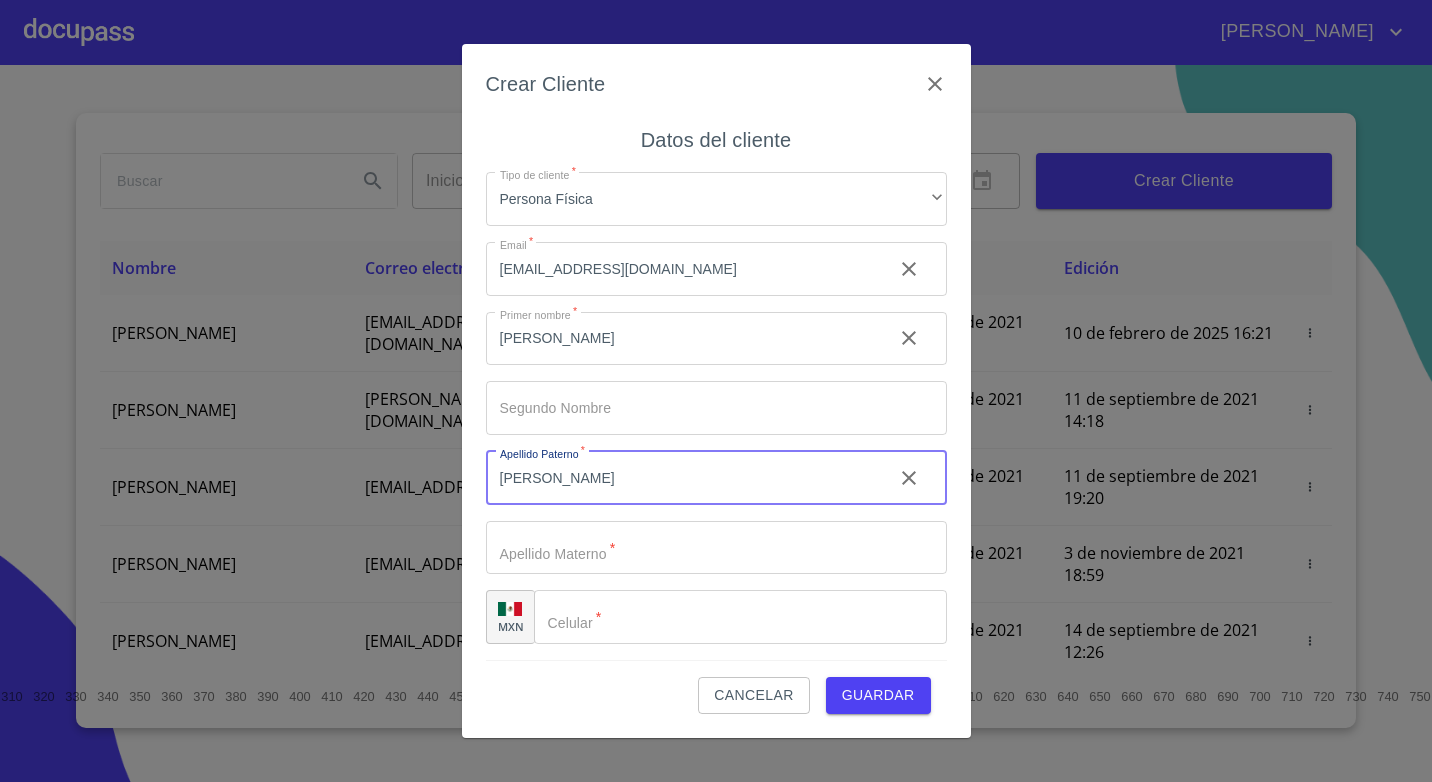 type on "[PERSON_NAME]" 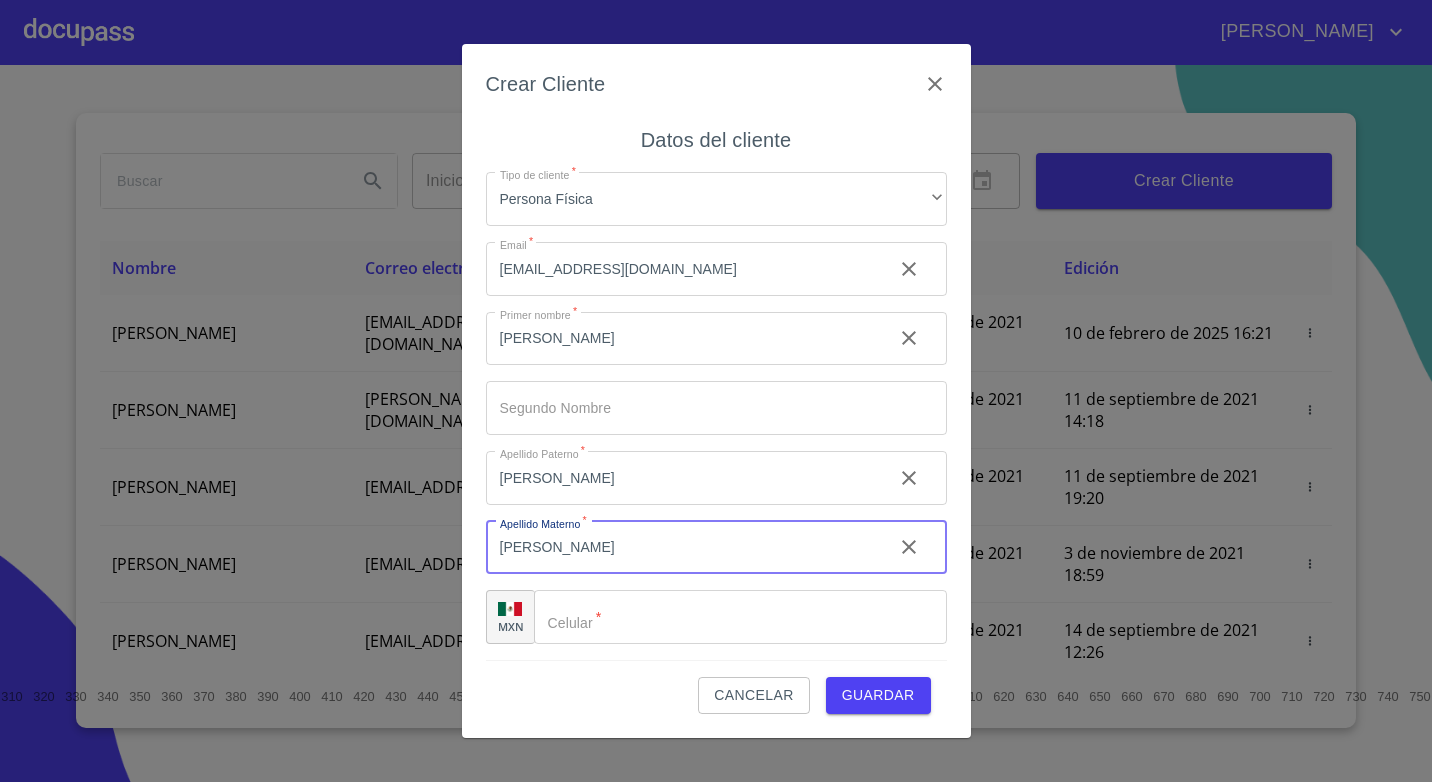 type on "[PERSON_NAME]" 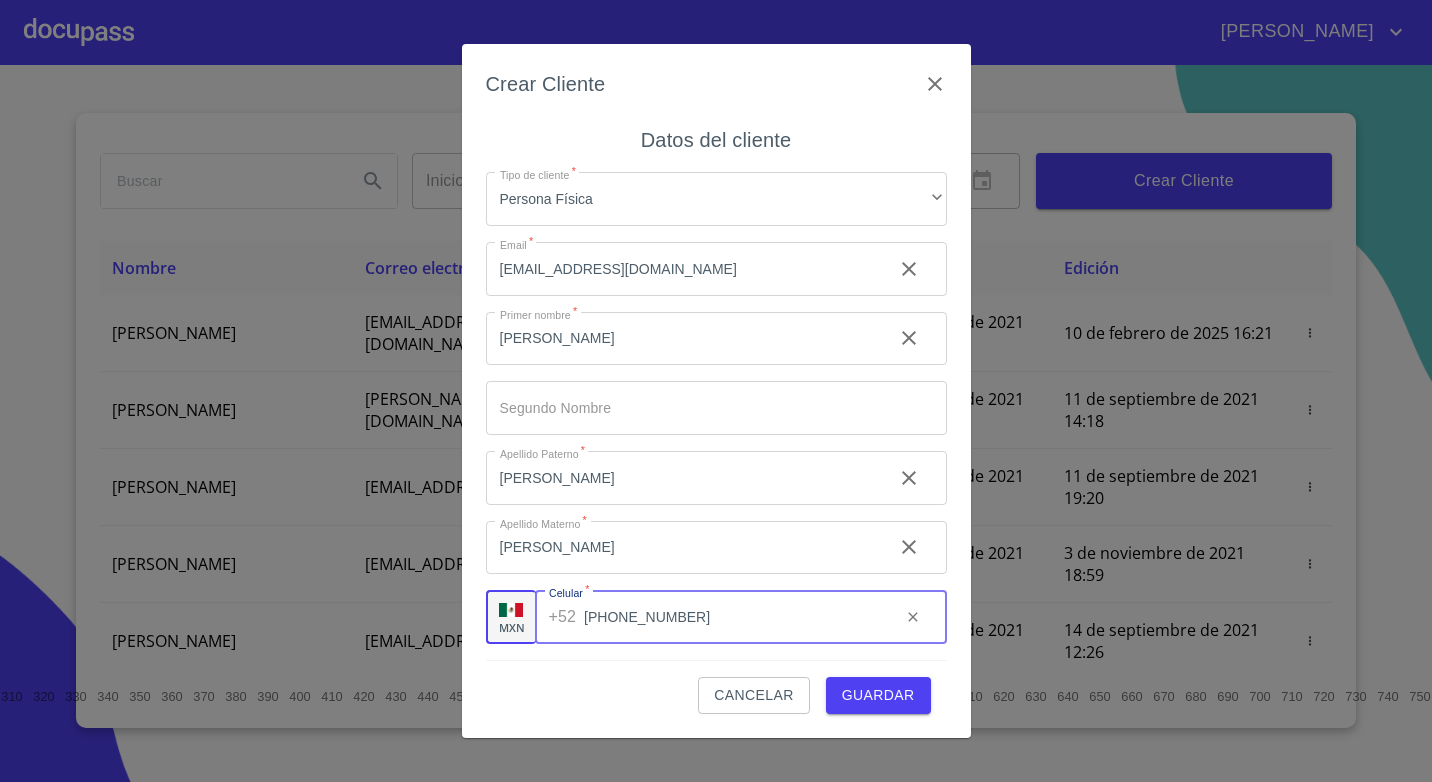 type on "[PHONE_NUMBER]" 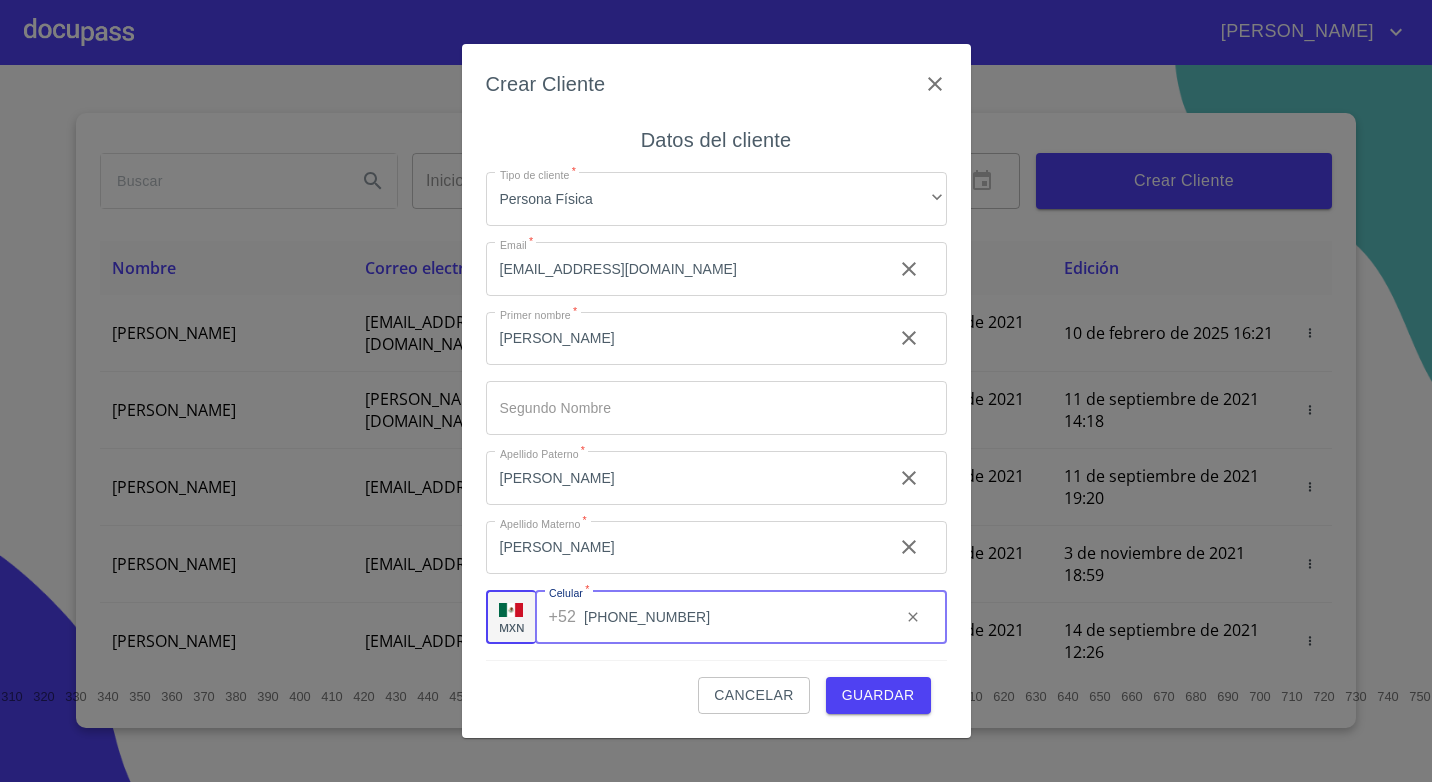 click on "Guardar" at bounding box center [878, 695] 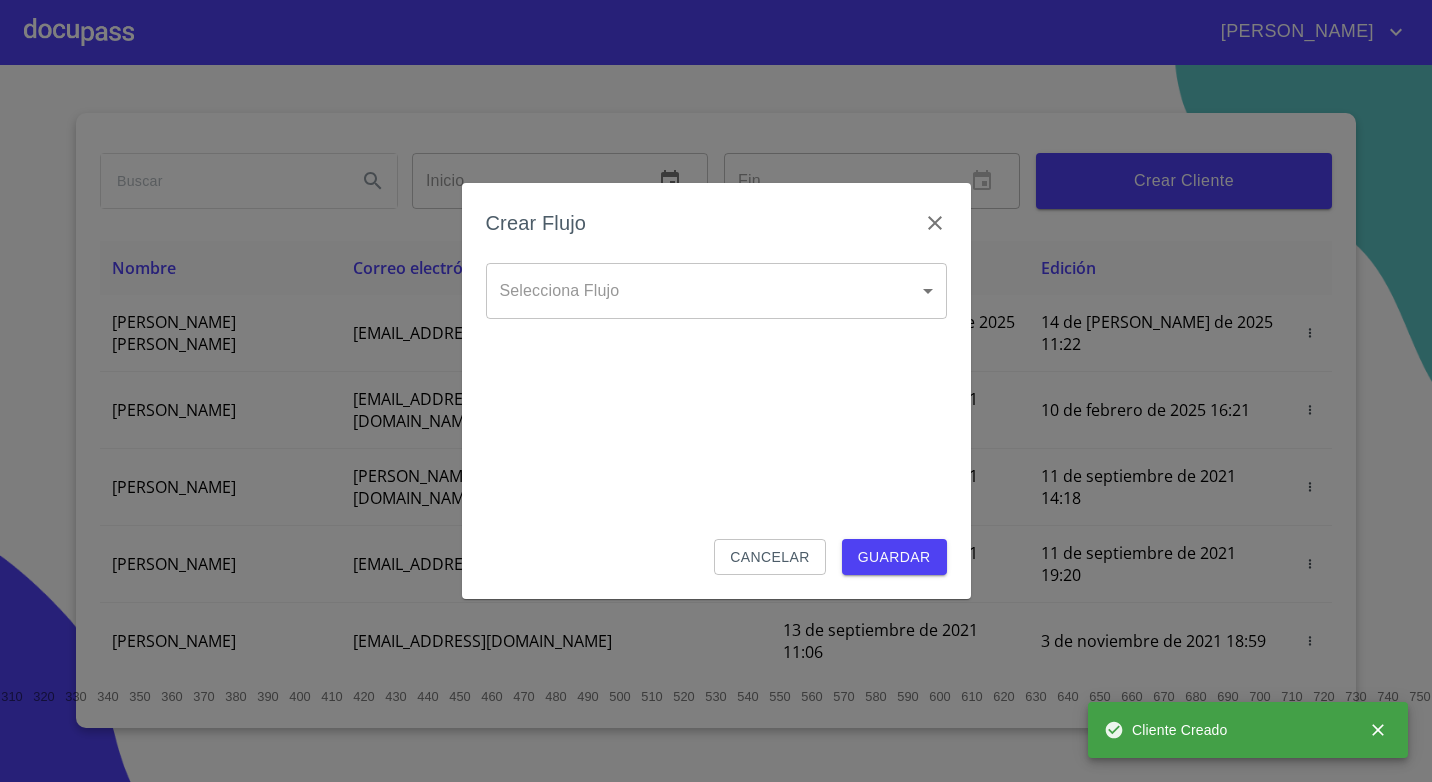 click on "[PERSON_NAME] ​ Fin ​ Crear Cliente Nombre   Correo electrónico   Registro   Edición     [PERSON_NAME] [PERSON_NAME] [EMAIL_ADDRESS][DOMAIN_NAME] 14 de [PERSON_NAME] de 2025 11:22 14 de [PERSON_NAME] de 2025 11:22 [PERSON_NAME] GROVER [EMAIL_ADDRESS][PERSON_NAME][PERSON_NAME][DOMAIN_NAME] 10 de septiembre de 2021 18:55 10 de febrero de 2025 16:21 [PERSON_NAME] CELIS  [EMAIL_ADDRESS][PERSON_NAME][DOMAIN_NAME] 11 de septiembre de 2021 14:18 11 de septiembre de 2021 14:18 [PERSON_NAME] [PERSON_NAME][EMAIL_ADDRESS][DOMAIN_NAME] 11 de septiembre de 2021 19:20 11 de septiembre de 2021 19:20 [PERSON_NAME] [EMAIL_ADDRESS][DOMAIN_NAME] 13 de septiembre de 2021 11:06 3 de noviembre de 2021 18:59 [PERSON_NAME] [EMAIL_ADDRESS][DOMAIN_NAME] 14 de septiembre de 2021 12:26 14 de septiembre de 2021 12:26 [PERSON_NAME] [EMAIL_ADDRESS][DOMAIN_NAME] 14 de septiembre de 2021 16:35 14 de septiembre de 2021 16:35 [PERSON_NAME] [EMAIL_ADDRESS][DOMAIN_NAME] 14 de septiembre de 2021 18:24 14 de septiembre de 2021 18:24 [PERSON_NAME]  [EMAIL_ADDRESS][DOMAIN_NAME] 15 de septiembre de 2021 13:18 1 2 3 4" at bounding box center [716, 391] 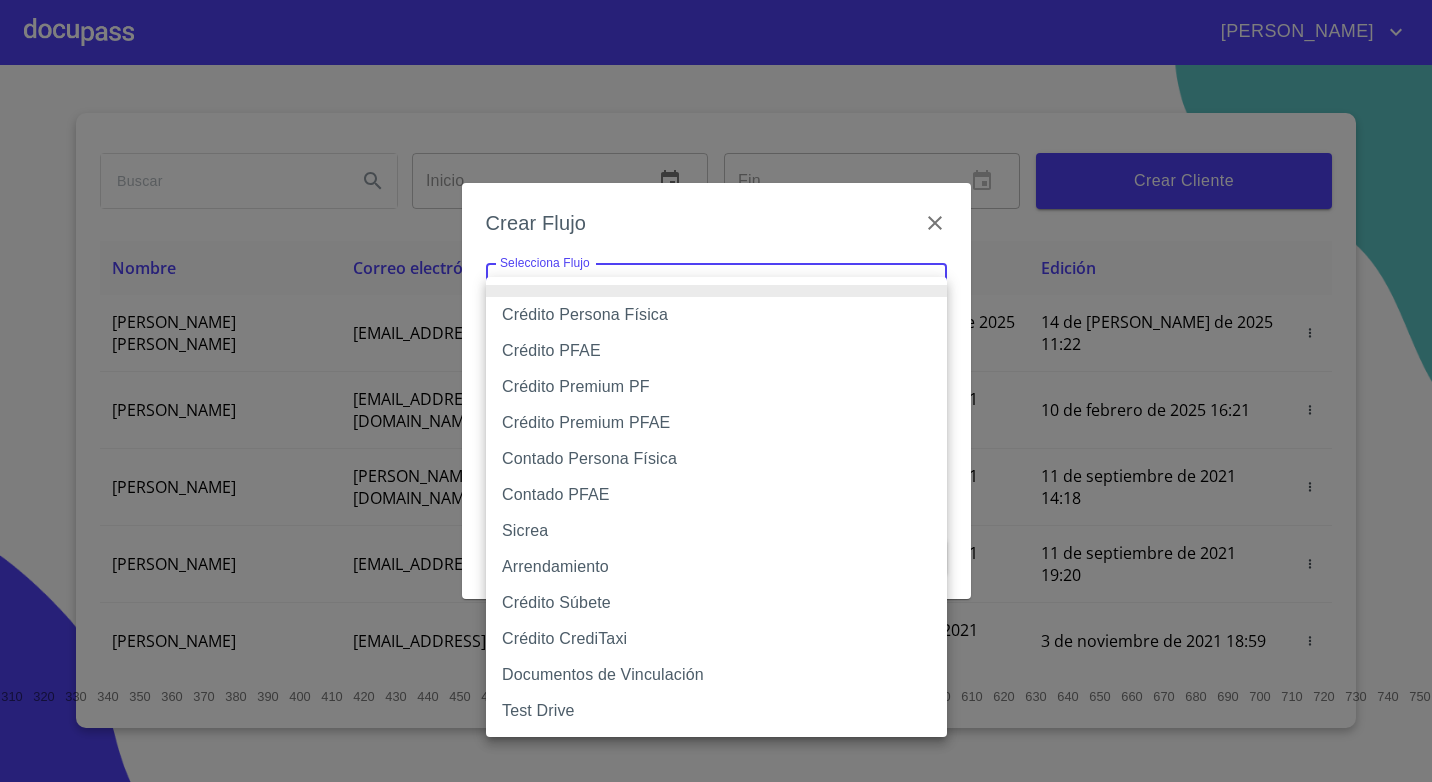 click on "Sicrea" at bounding box center [716, 531] 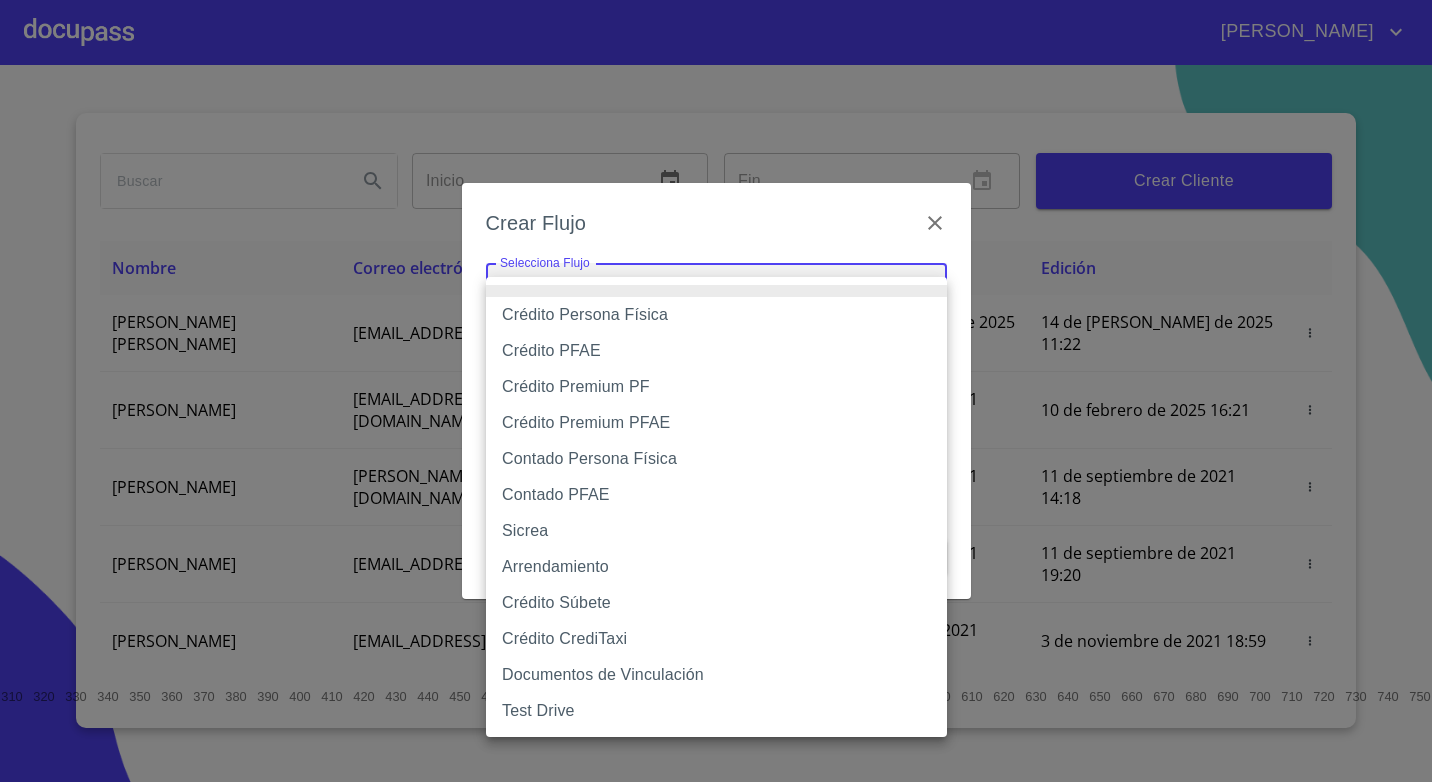 type on "623996b2ffbf160bd6e2ac1f" 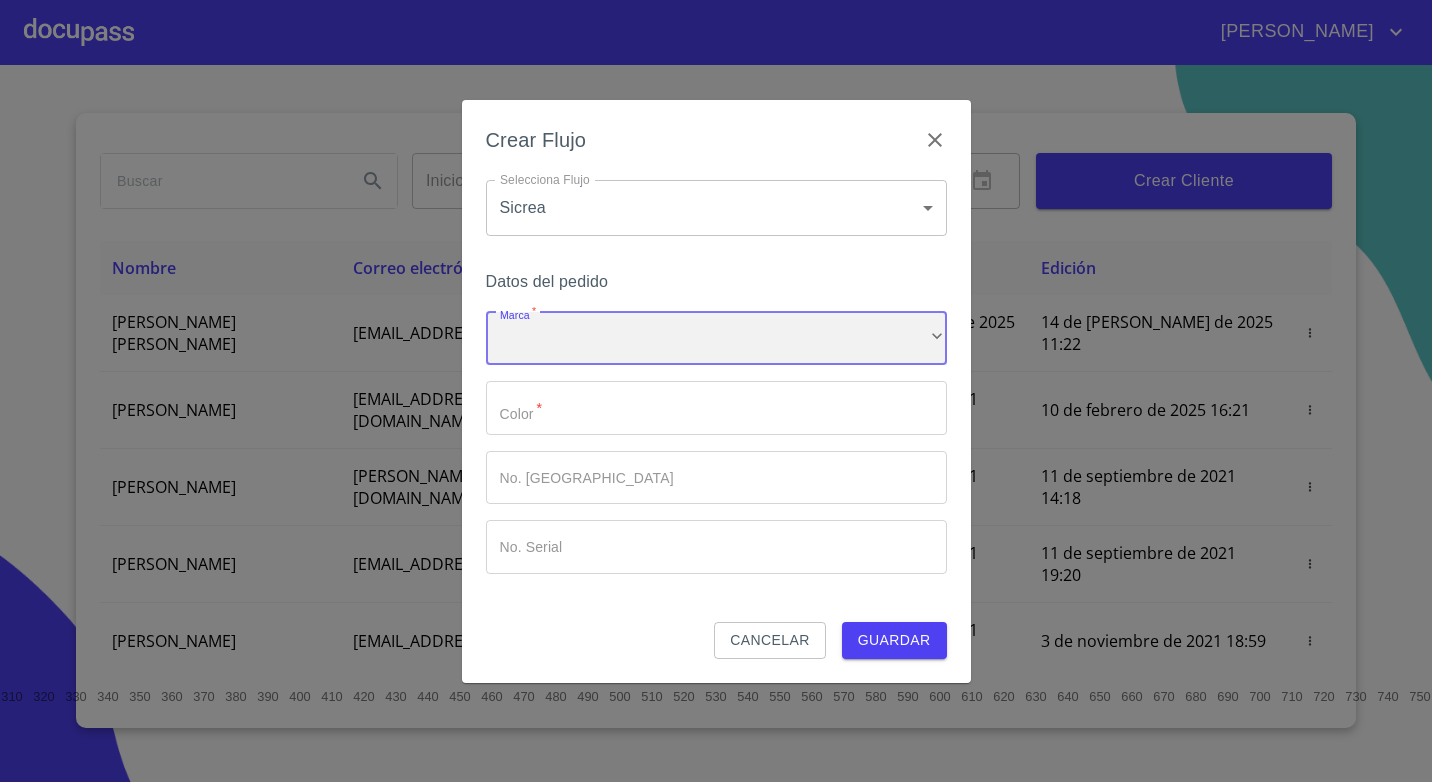 click on "​" at bounding box center (716, 339) 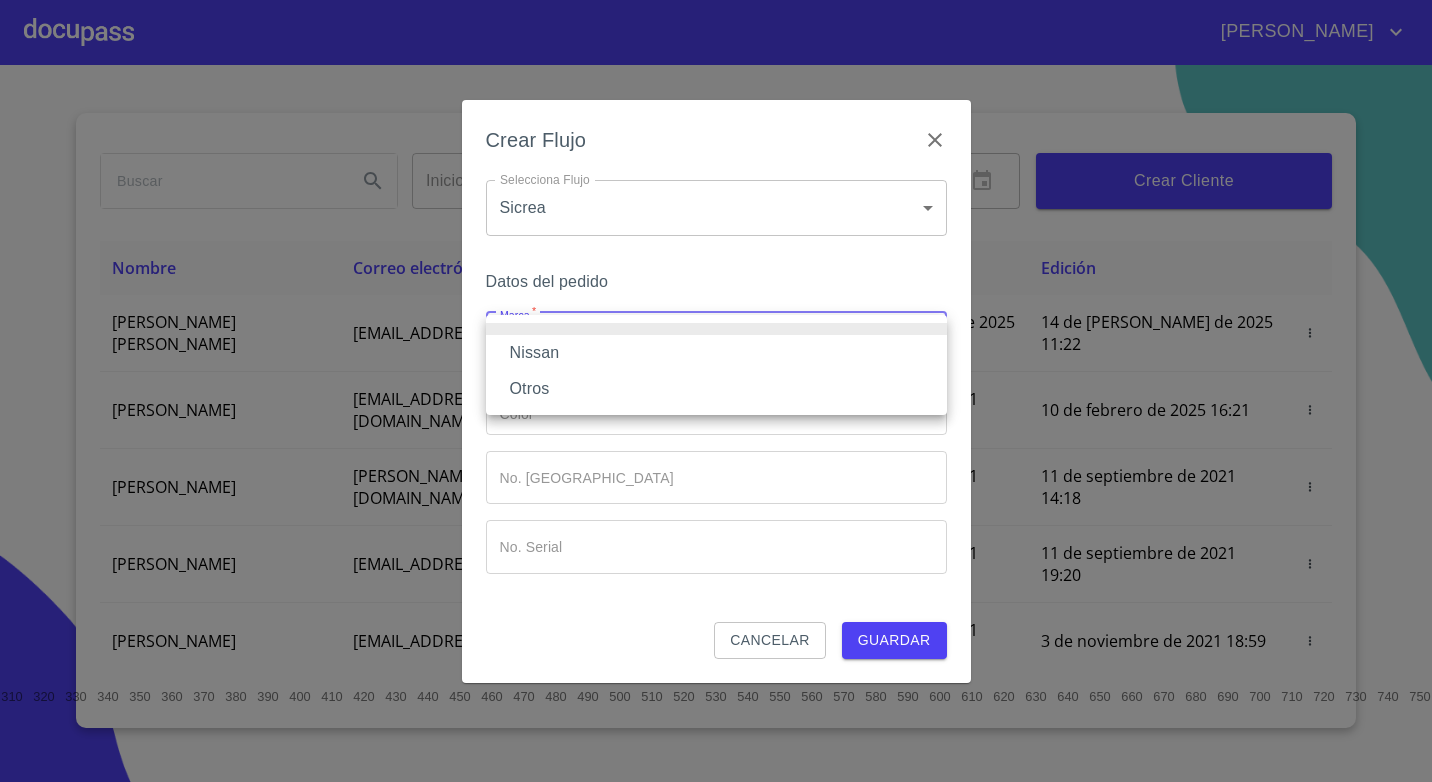 click on "Otros" at bounding box center (716, 389) 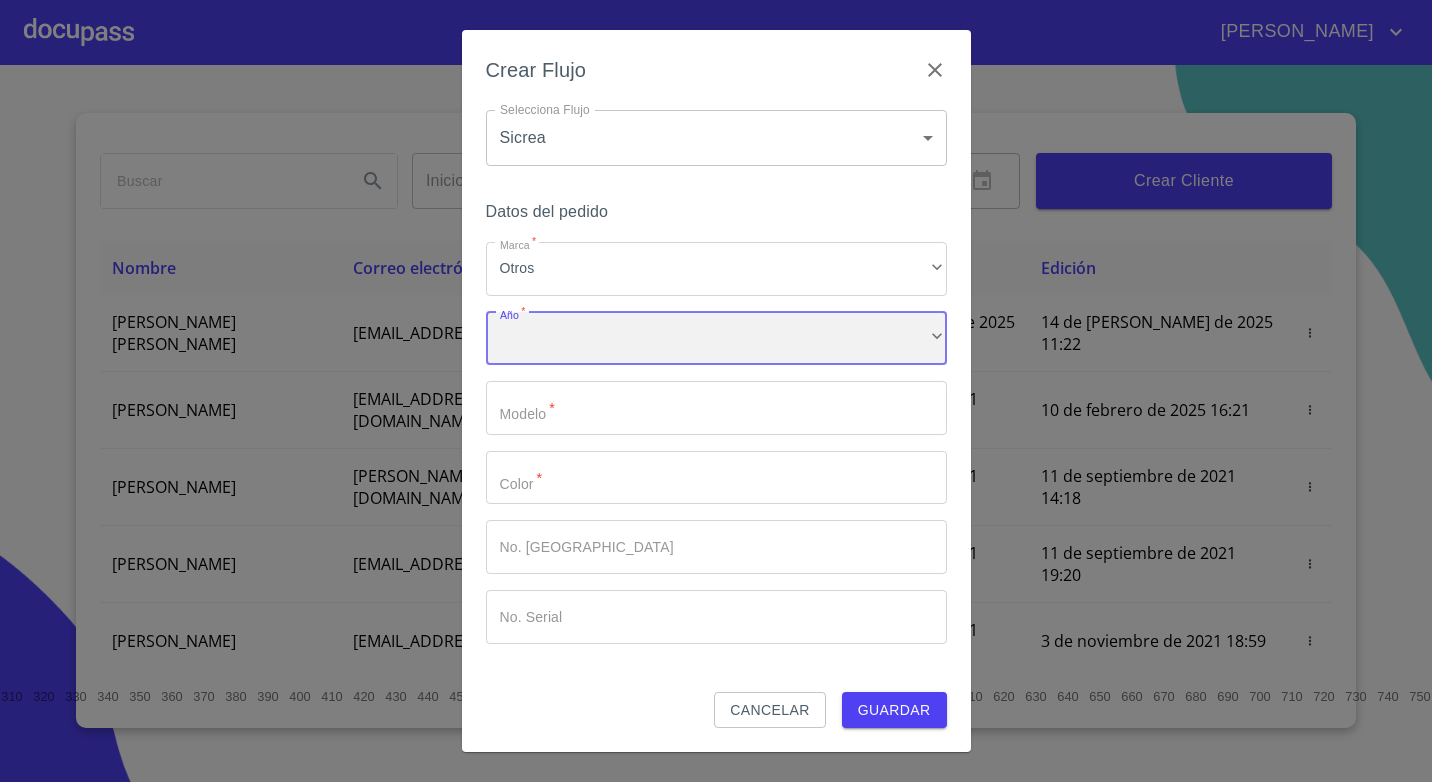 click on "​" at bounding box center [716, 339] 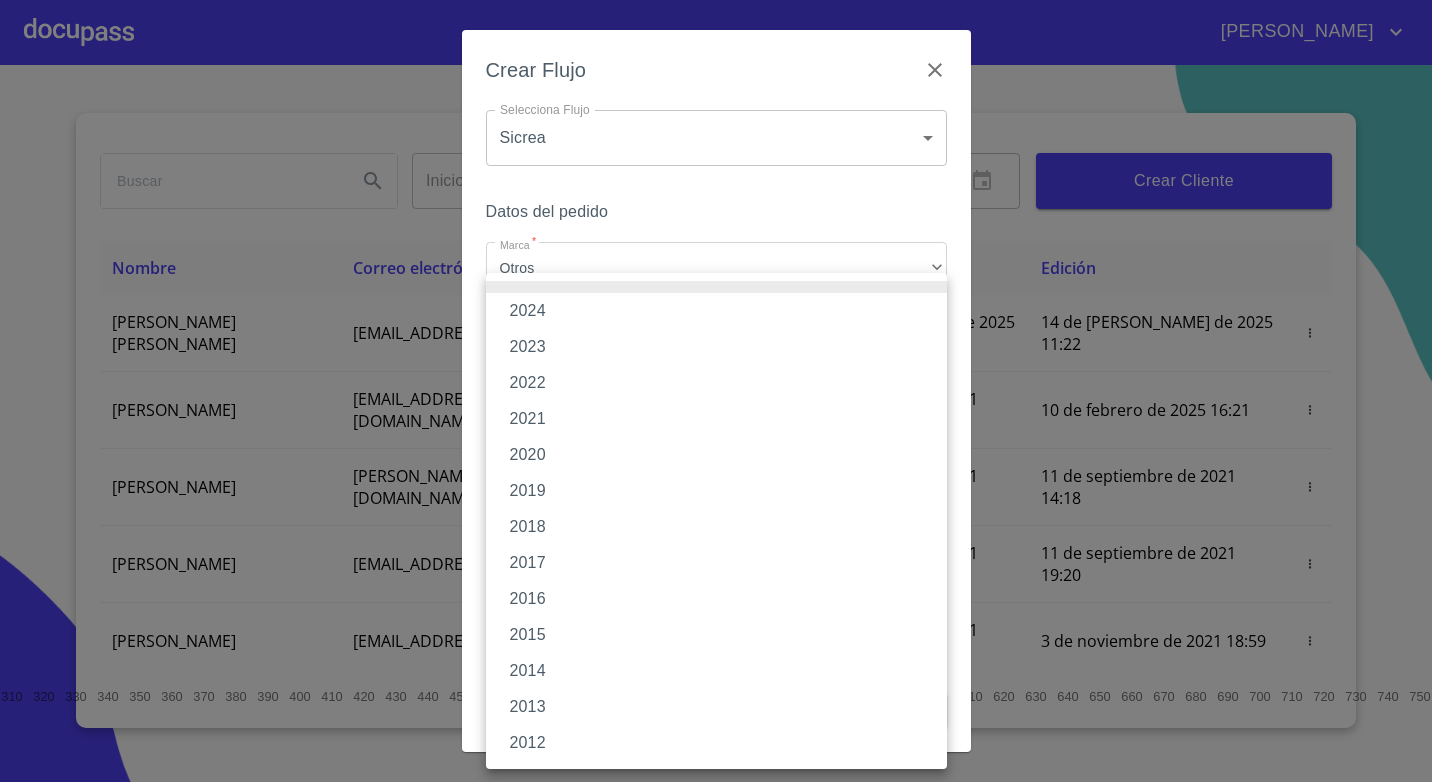 click on "2023" at bounding box center (716, 347) 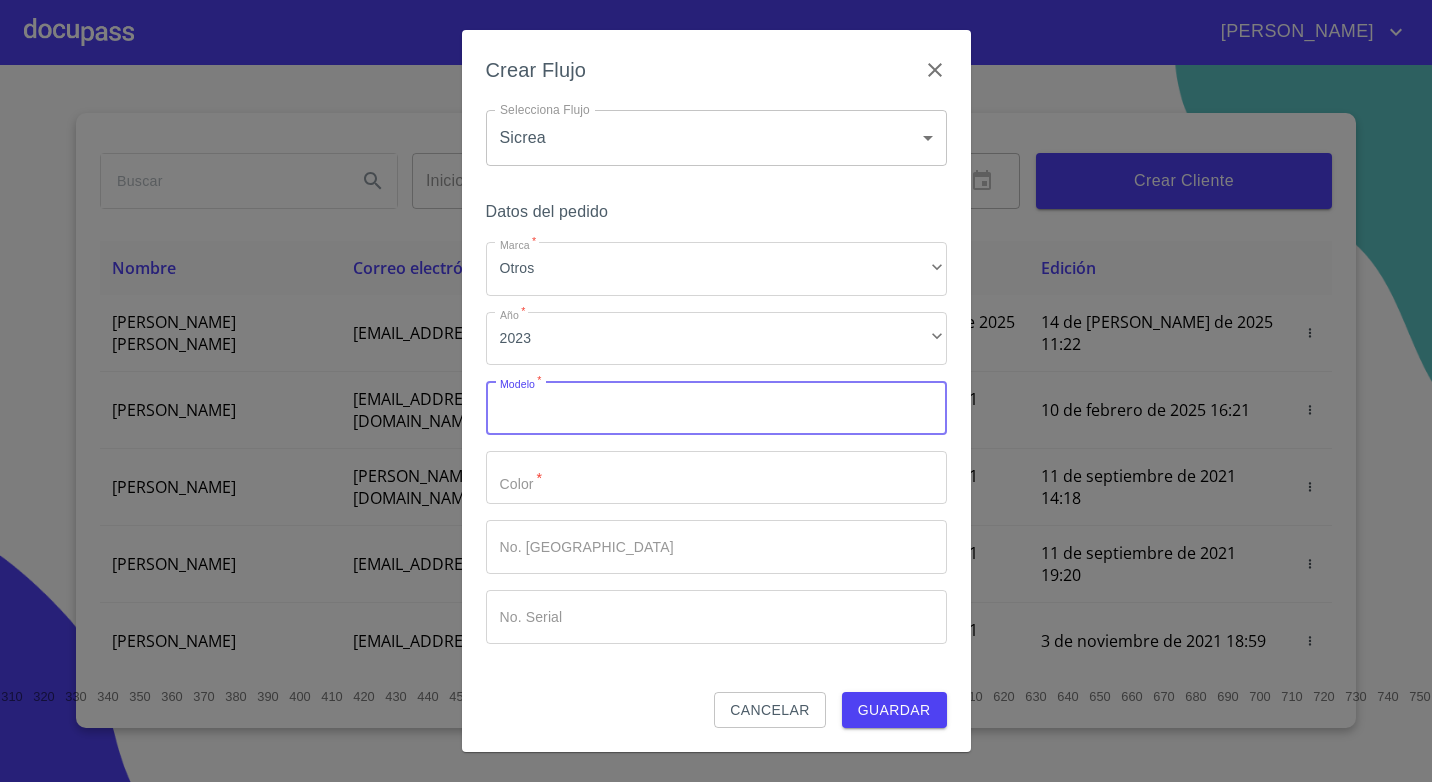 click on "Marca   *" at bounding box center (716, 408) 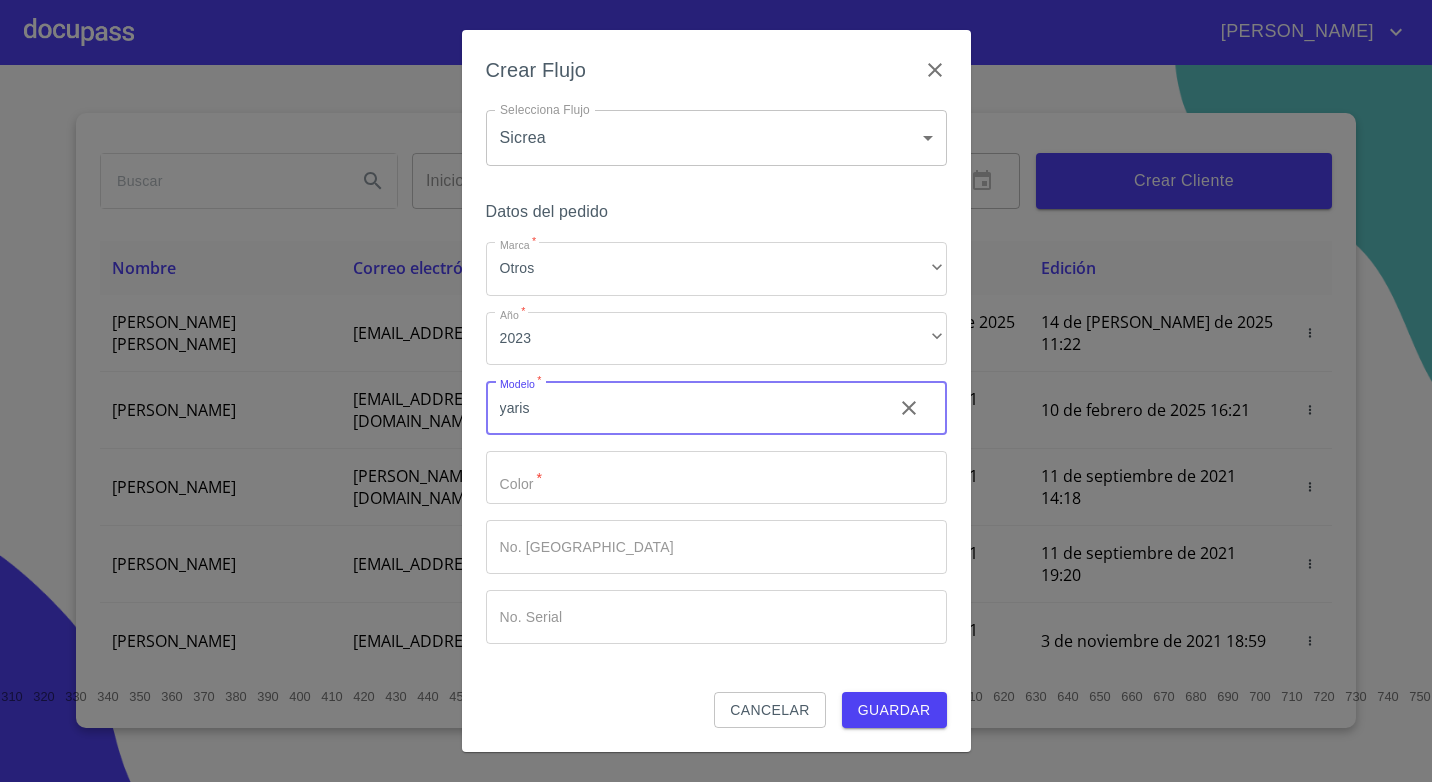 type on "yaris" 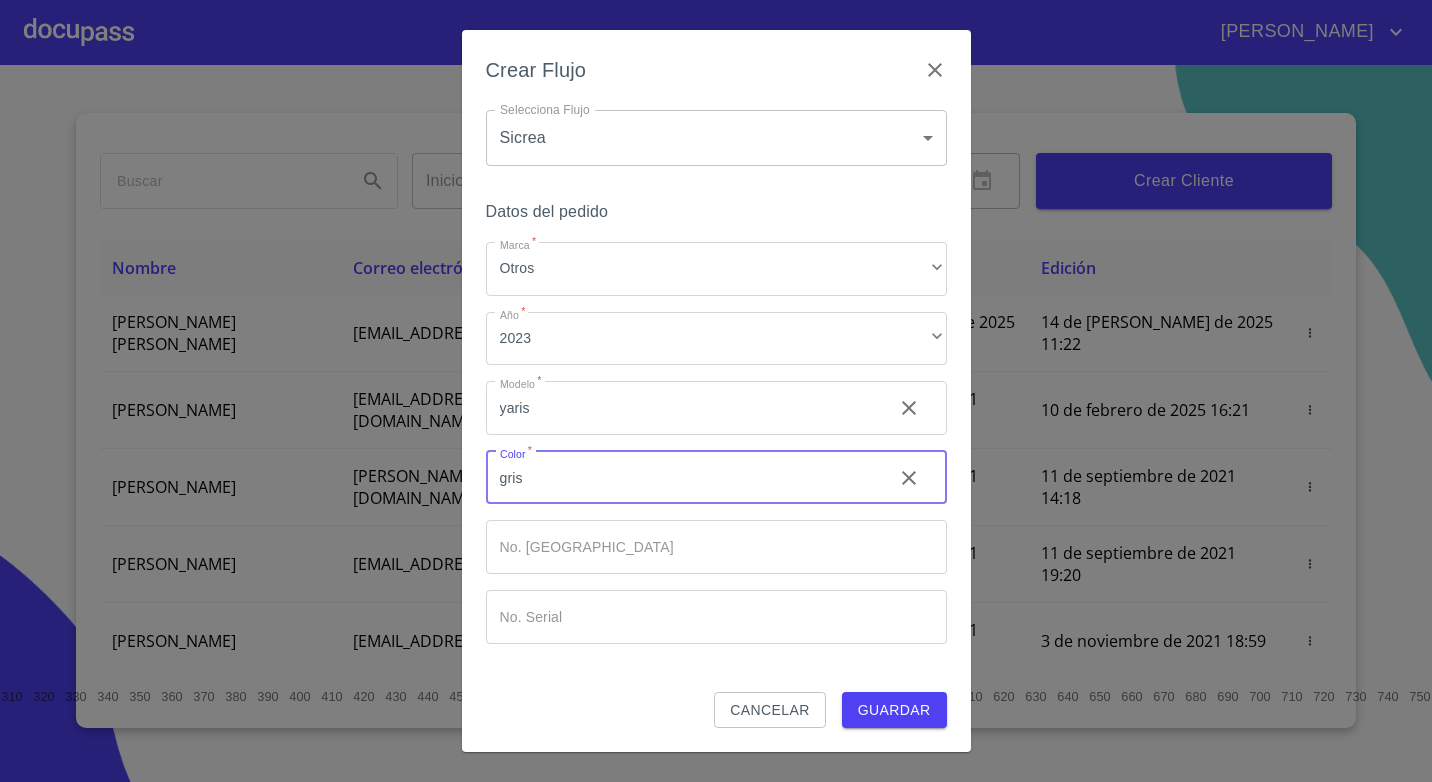 type on "gris" 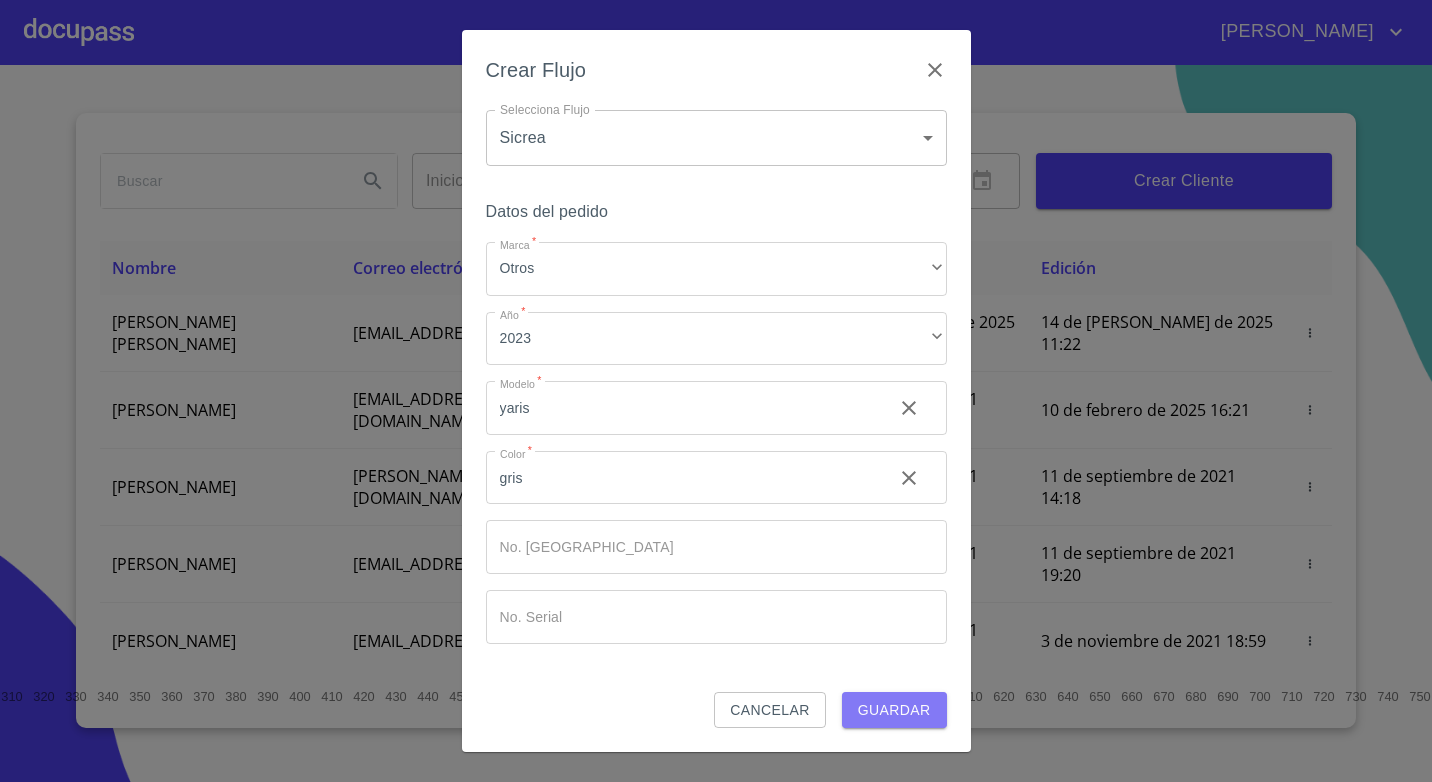 click on "Guardar" at bounding box center [894, 710] 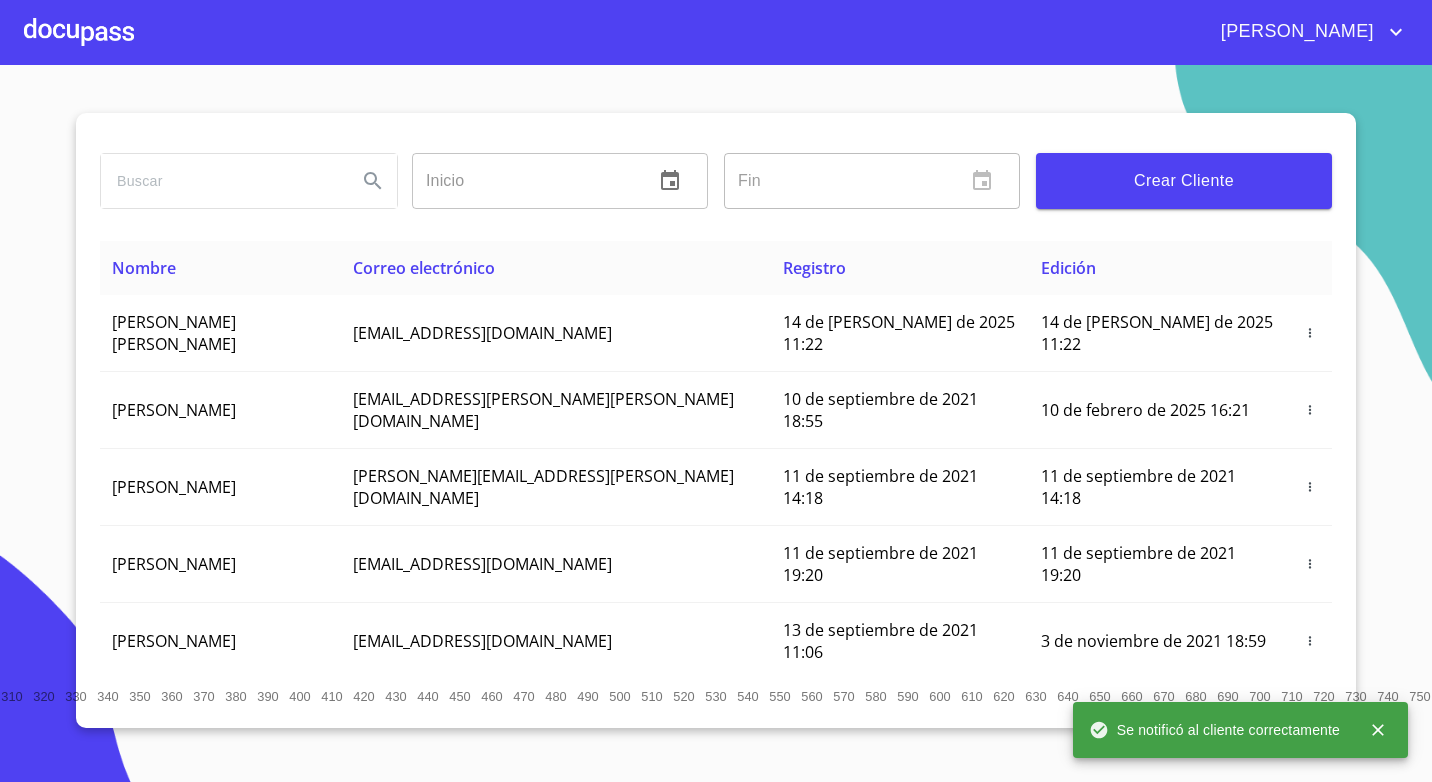 click at bounding box center [79, 32] 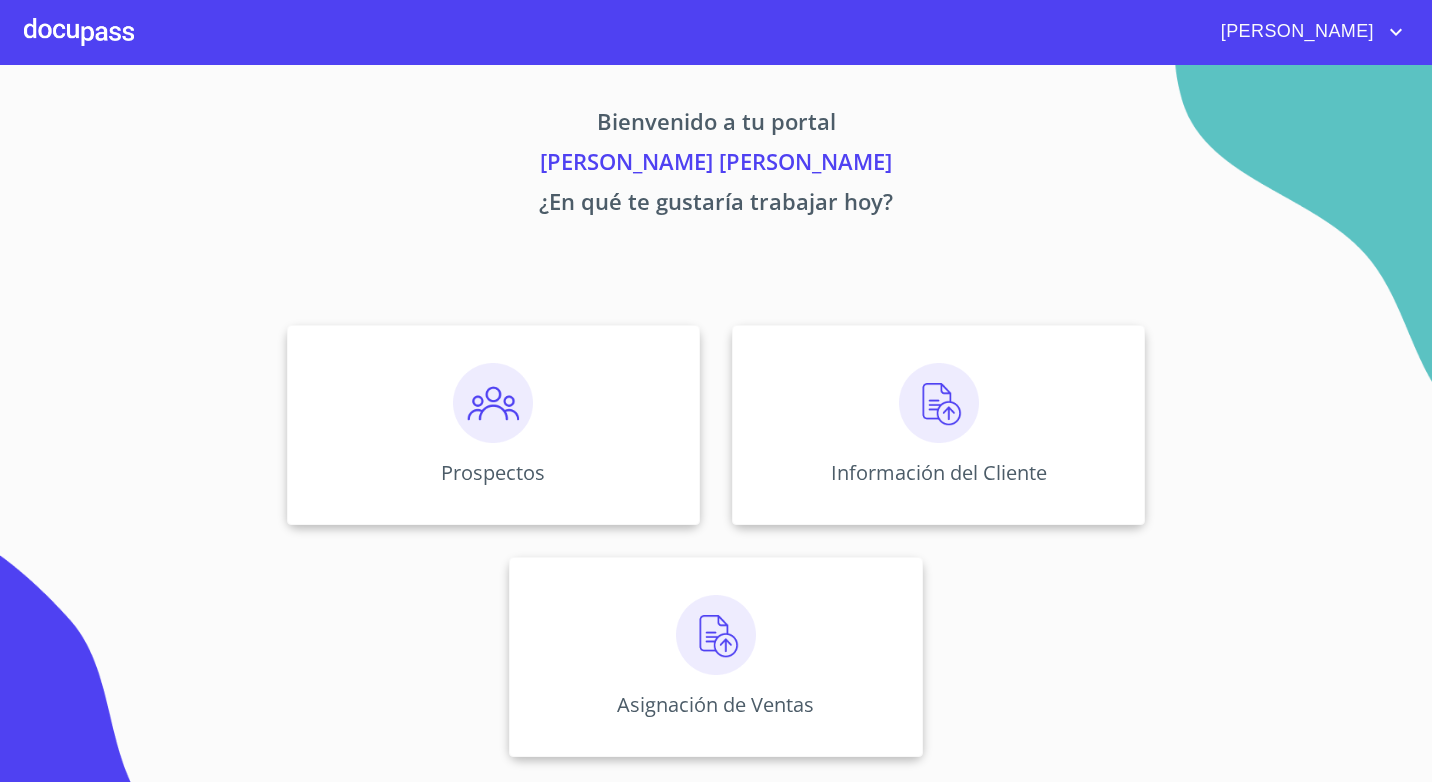 click on "Bienvenido a tu portal [PERSON_NAME]  [PERSON_NAME] ¿En qué te gustaría trabajar hoy? Prospectos Información del Cliente Asignación de Ventas" at bounding box center [716, 417] 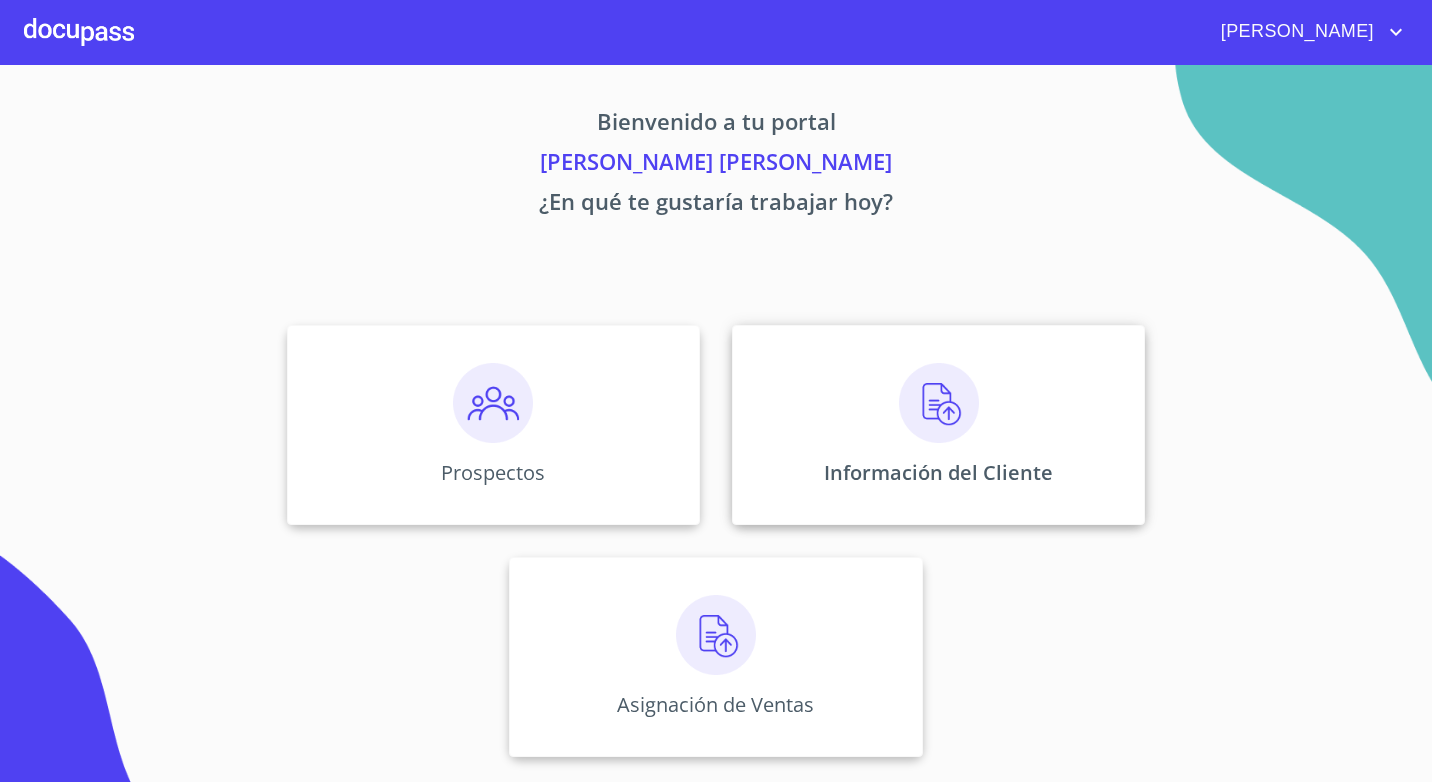 click on "Información del Cliente" at bounding box center (938, 425) 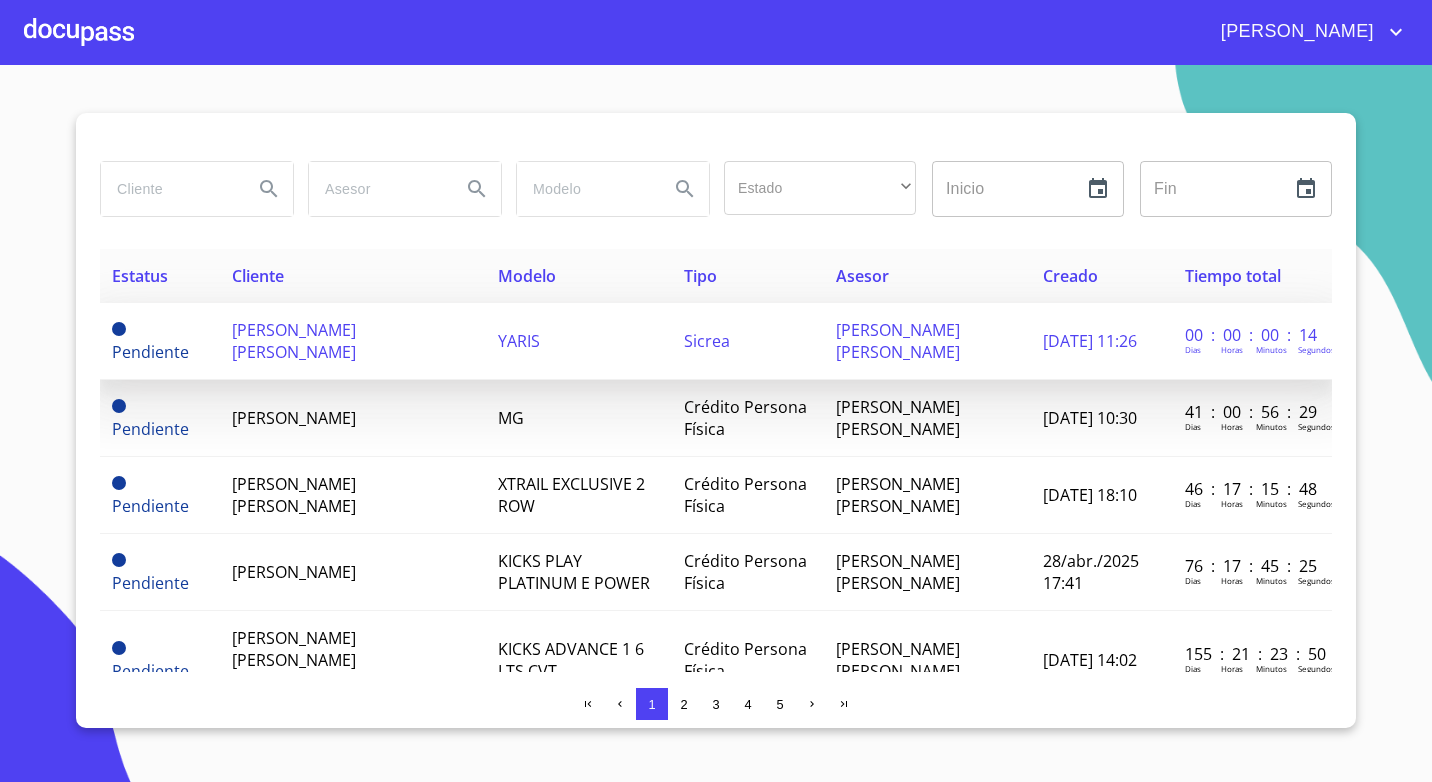 click on "[PERSON_NAME] [PERSON_NAME]" at bounding box center (352, 341) 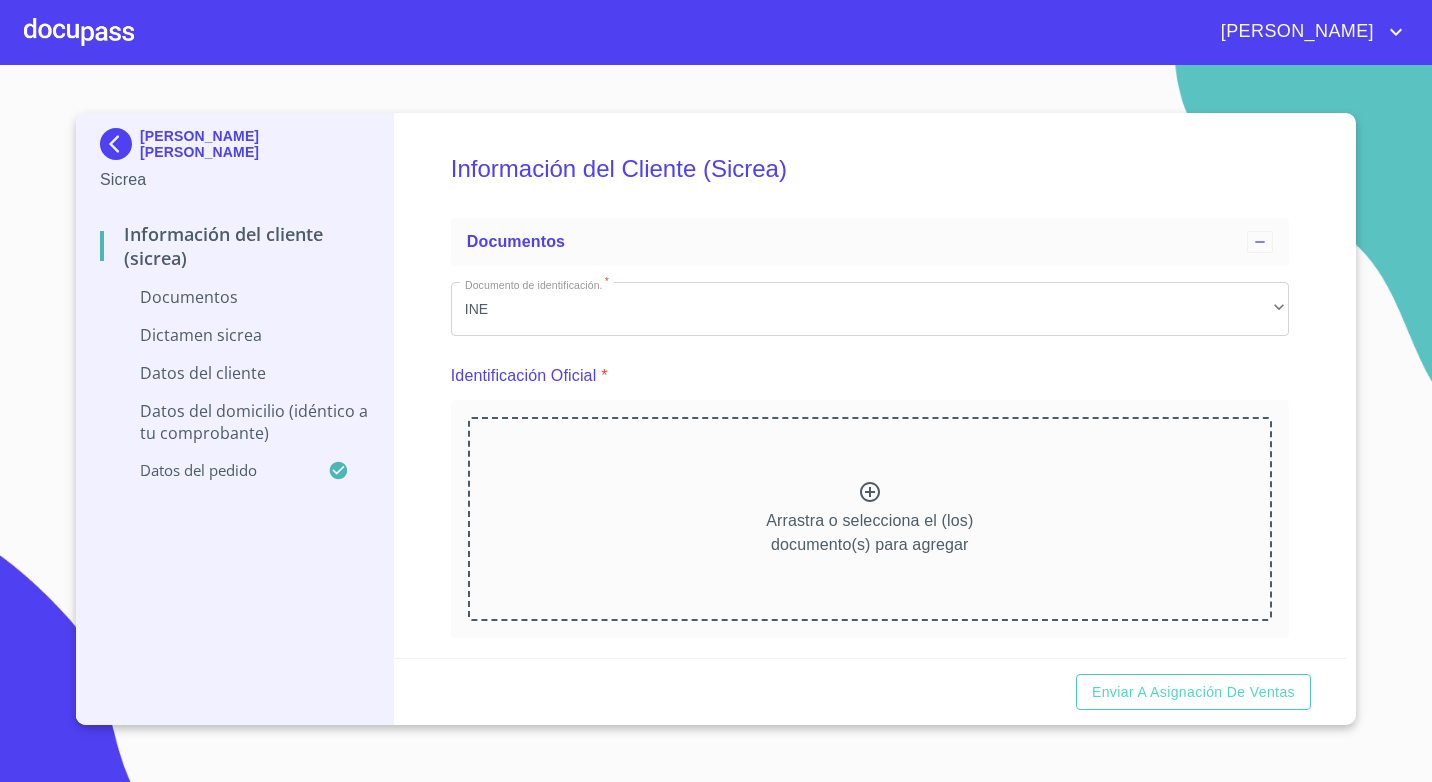 click on "Arrastra o selecciona el (los) documento(s) para agregar" at bounding box center [870, 519] 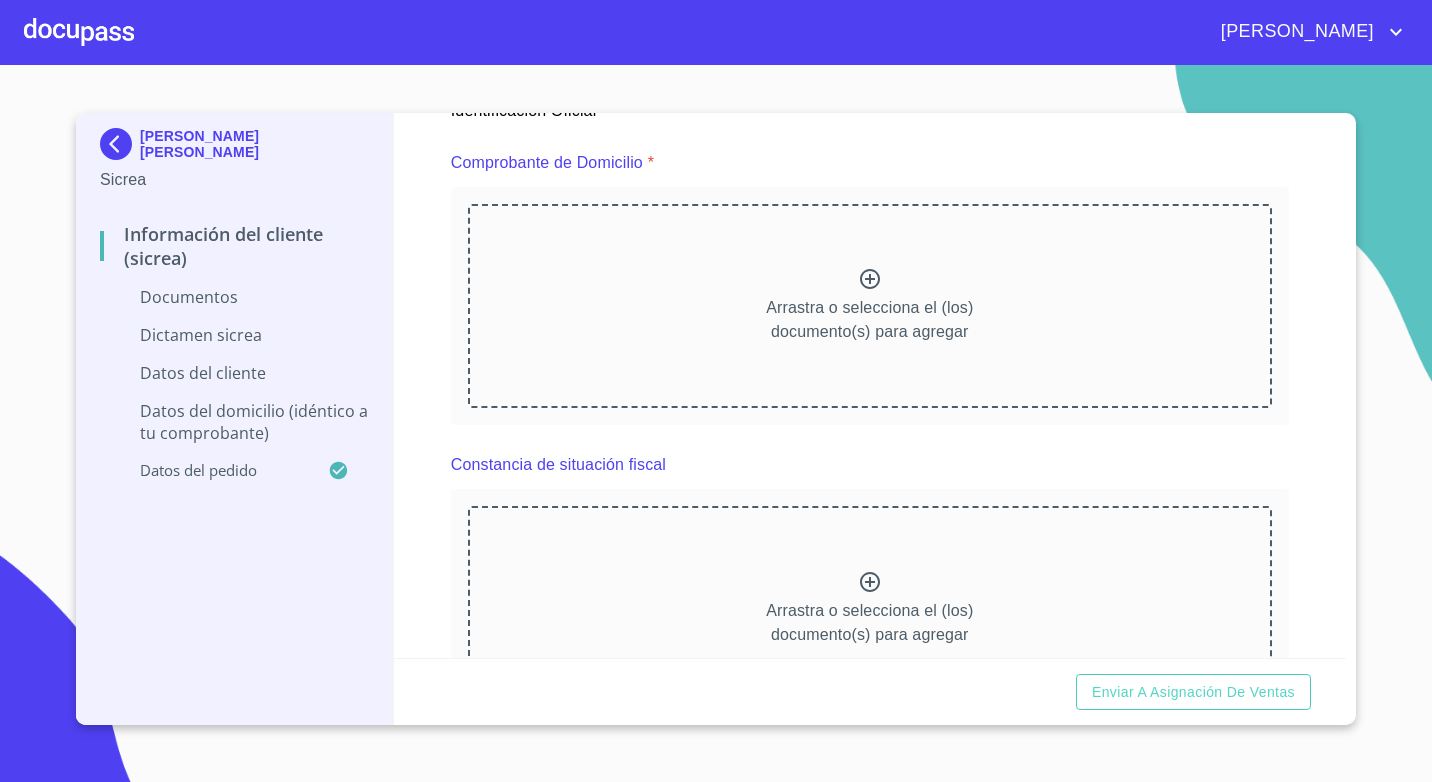 scroll, scrollTop: 856, scrollLeft: 0, axis: vertical 